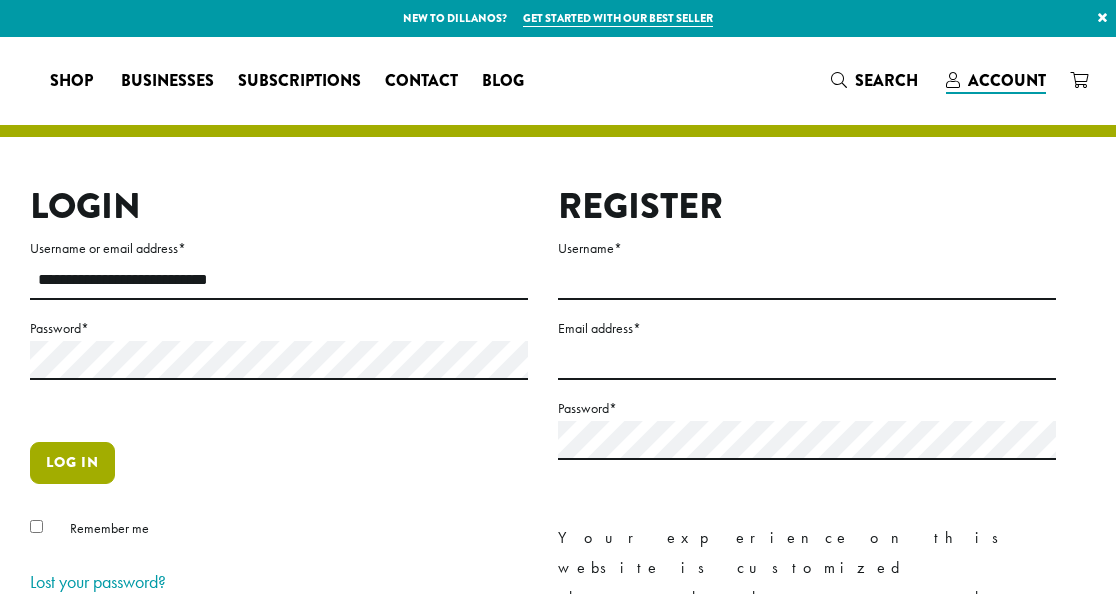click on "Log in" at bounding box center [72, 463] 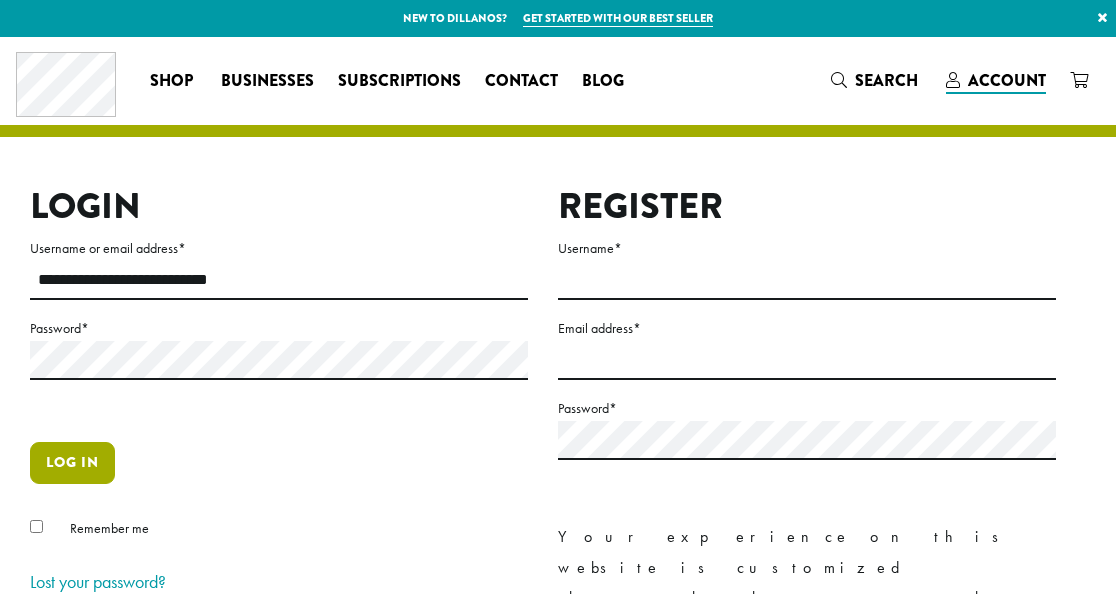 scroll, scrollTop: 0, scrollLeft: 0, axis: both 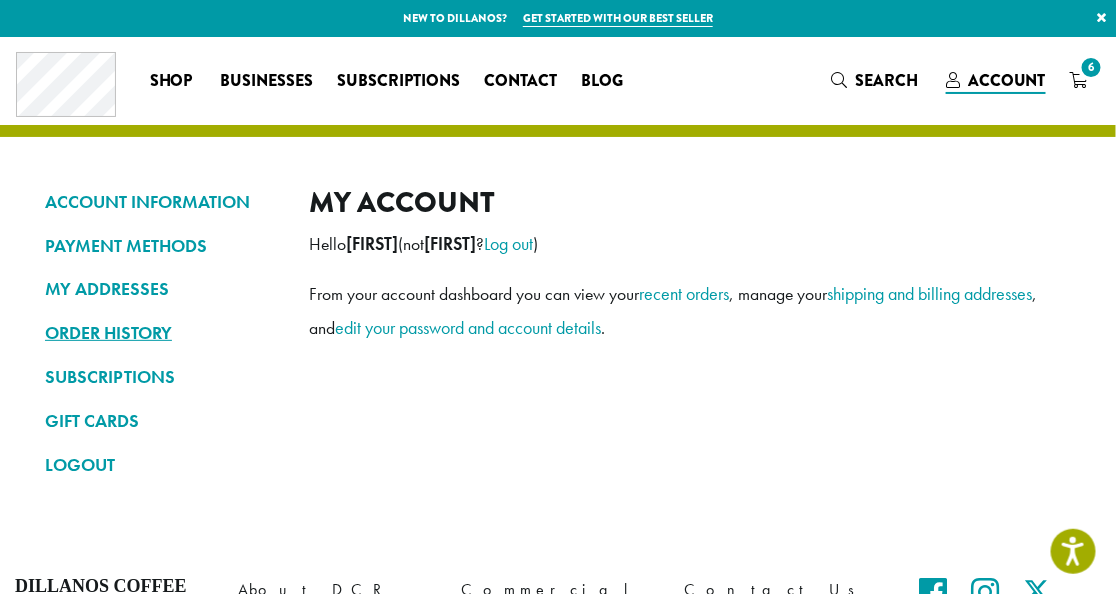 click on "ORDER HISTORY" at bounding box center (162, 333) 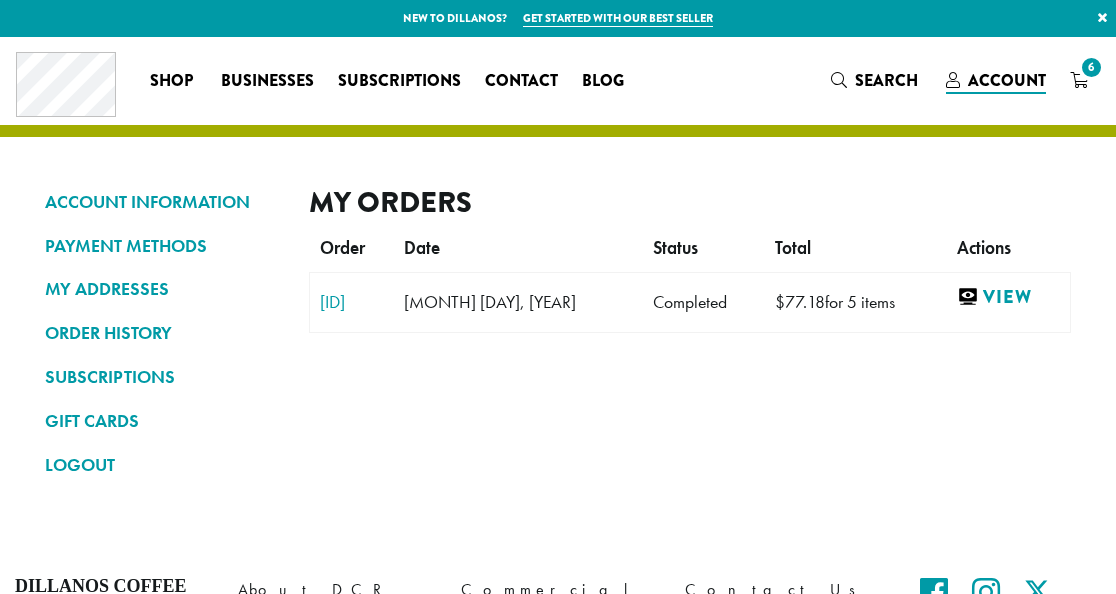 scroll, scrollTop: 0, scrollLeft: 0, axis: both 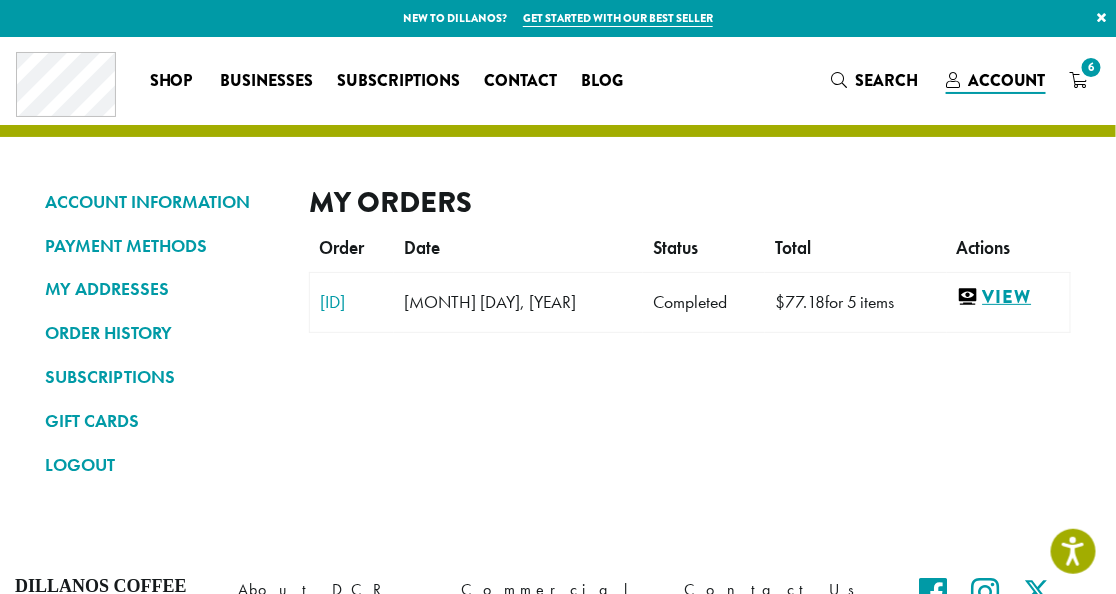 click on "View" at bounding box center (1008, 297) 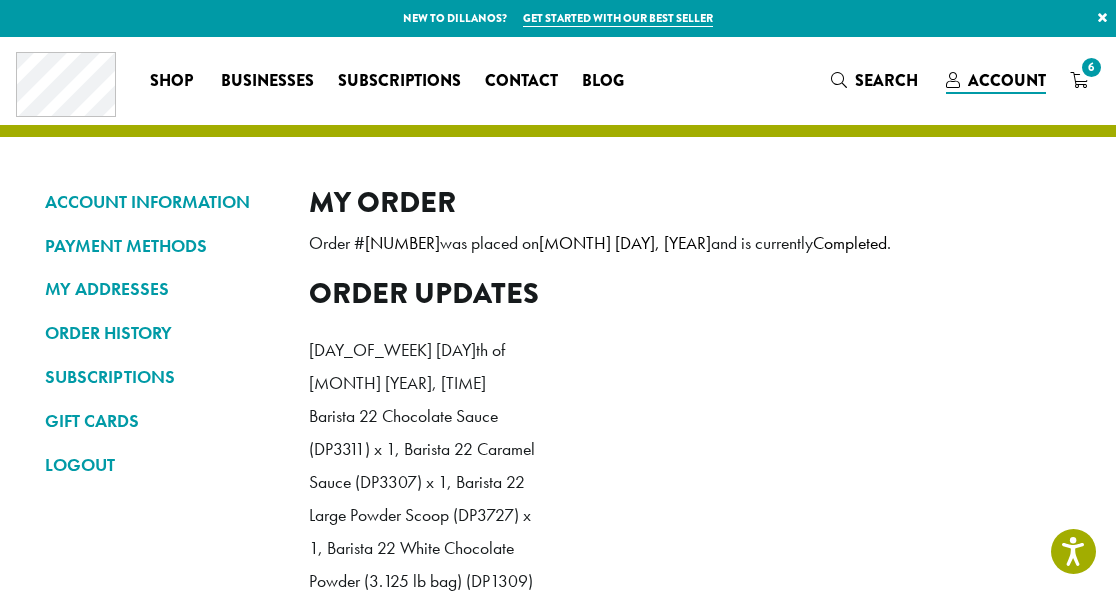 scroll, scrollTop: 0, scrollLeft: 0, axis: both 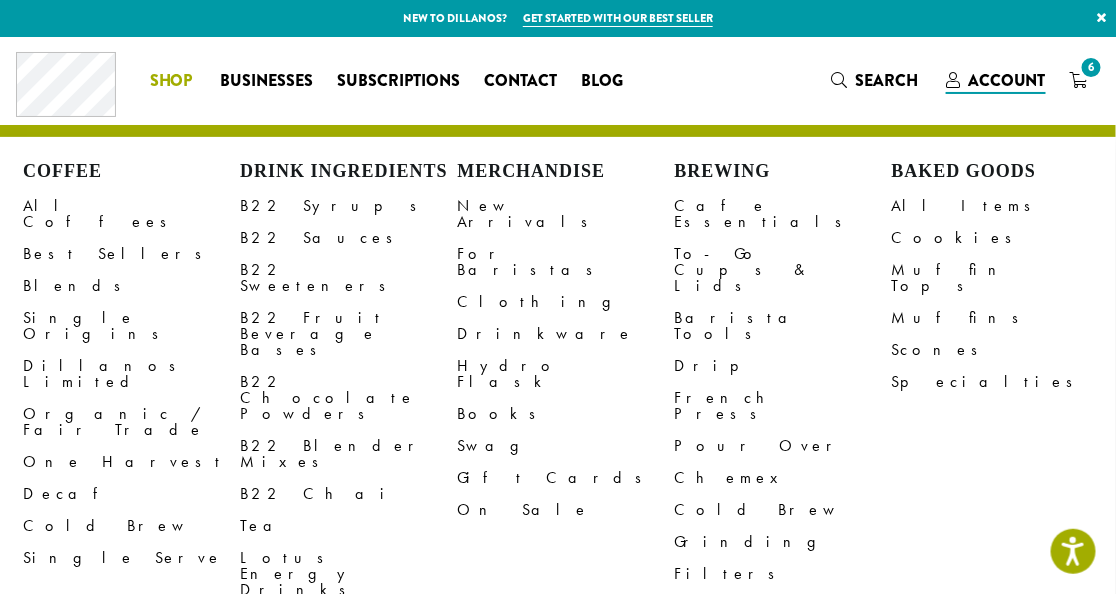 click on "Shop" at bounding box center (171, 81) 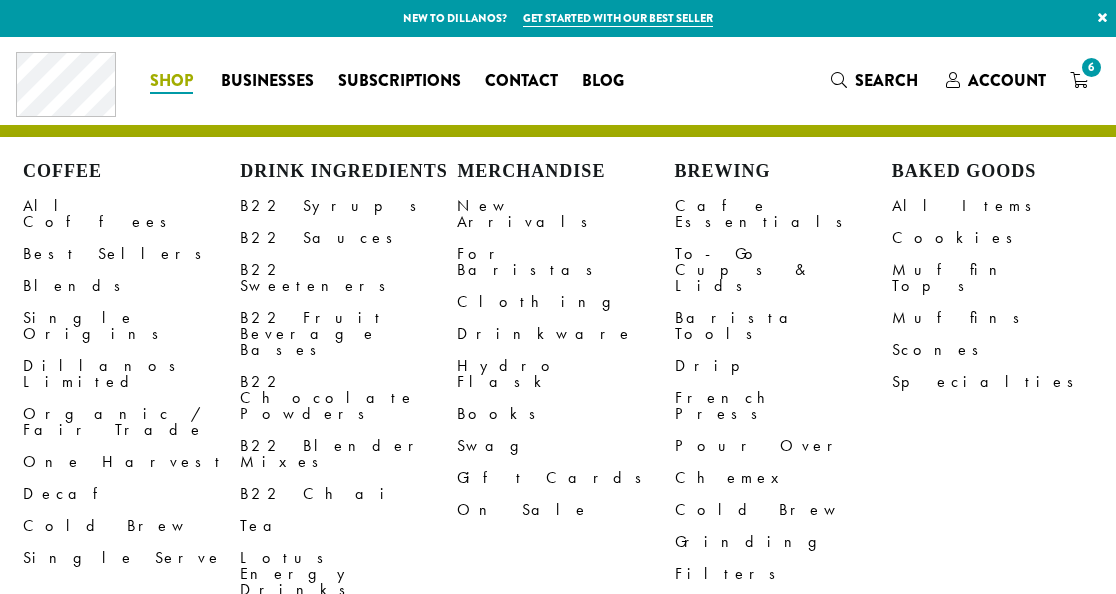 scroll, scrollTop: 0, scrollLeft: 0, axis: both 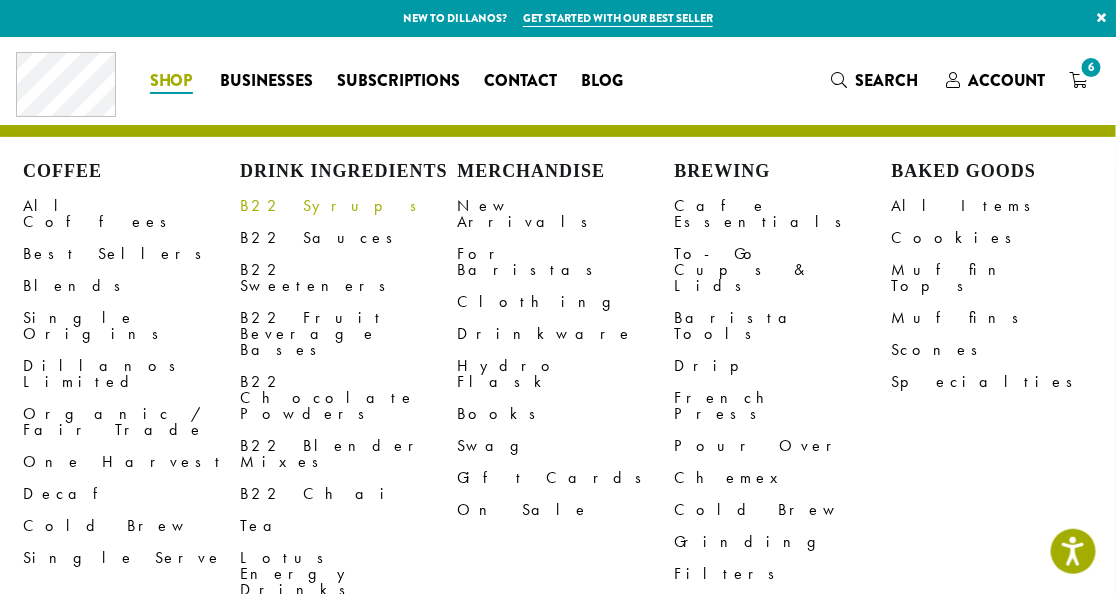 click on "B22 Syrups" at bounding box center (348, 206) 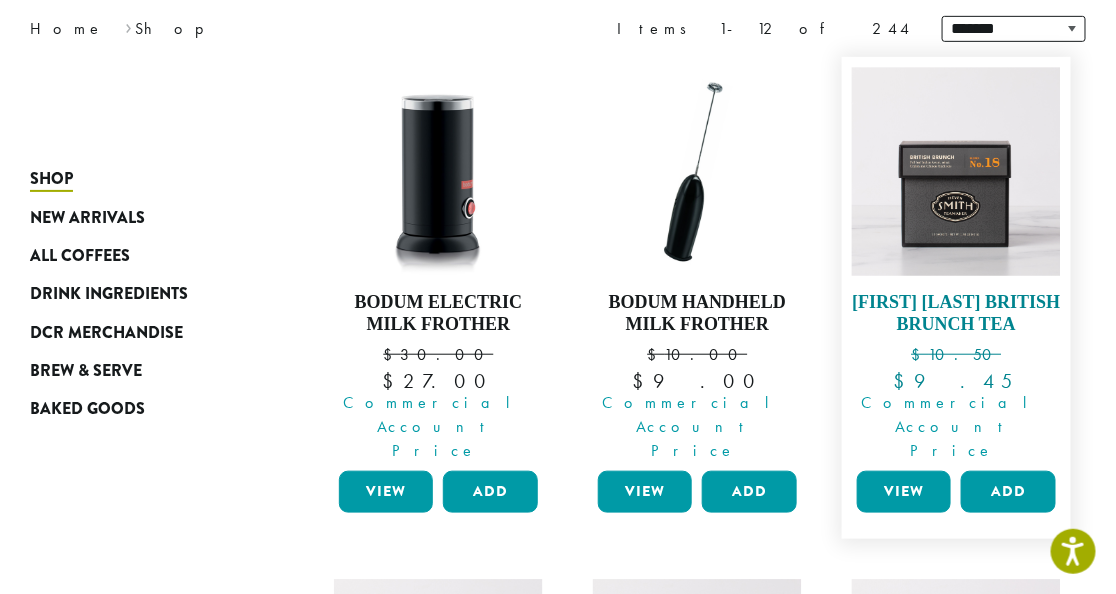 scroll, scrollTop: 266, scrollLeft: 0, axis: vertical 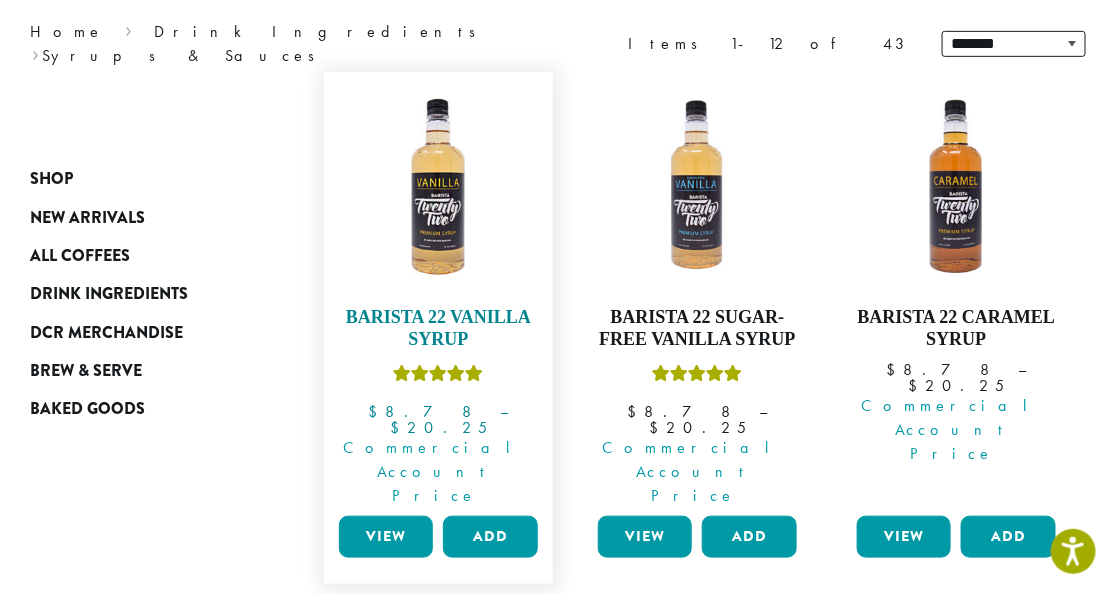 click on "Commercial Account Price" at bounding box center [434, 472] 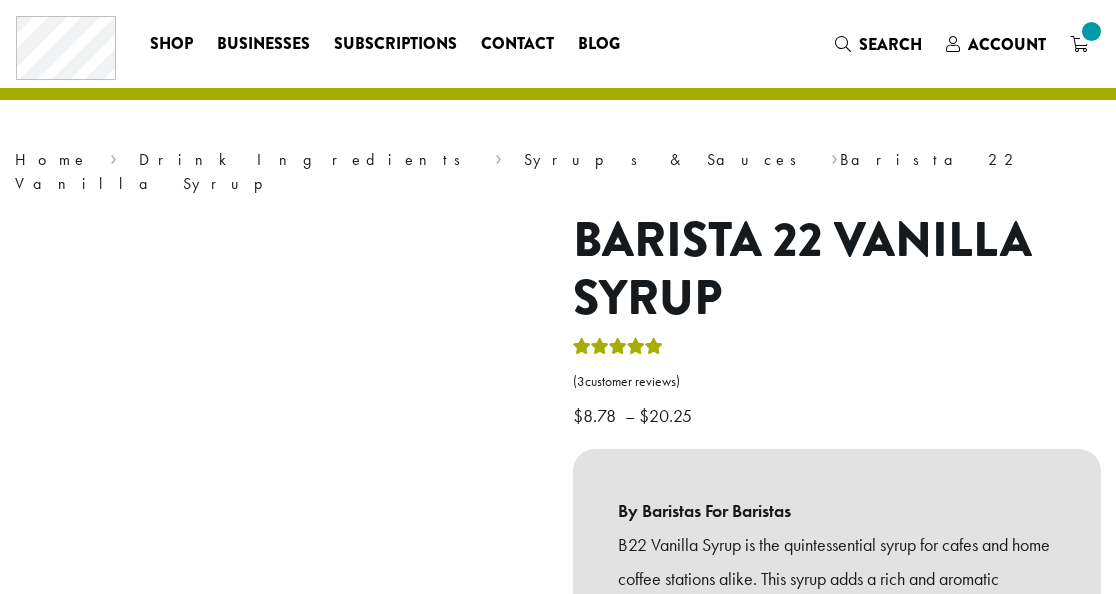 scroll, scrollTop: 0, scrollLeft: 0, axis: both 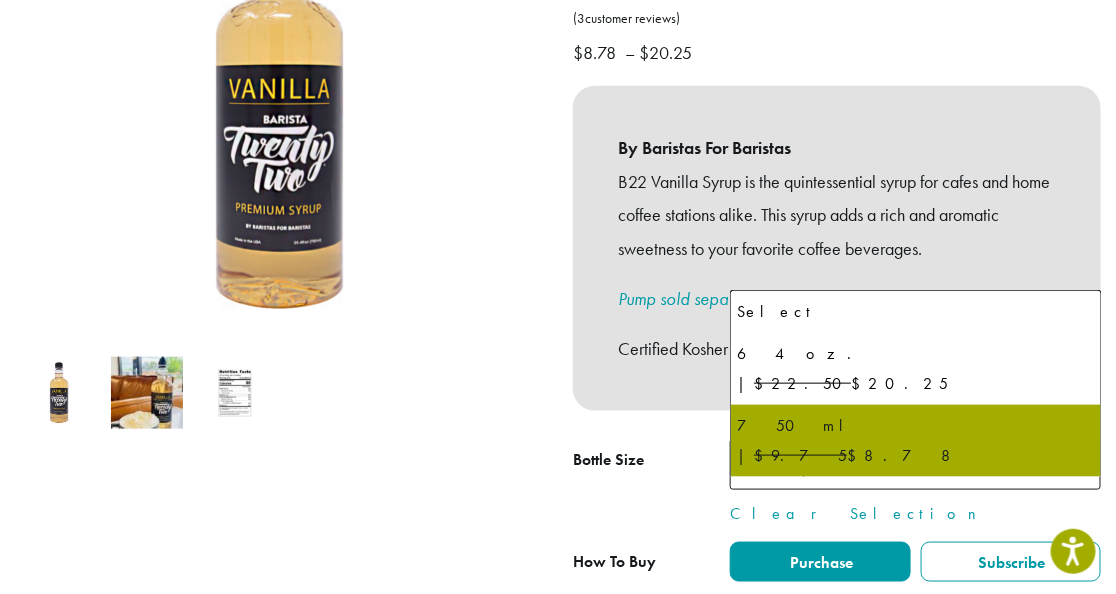 click on "750 ml |  $9.75  $8.78" 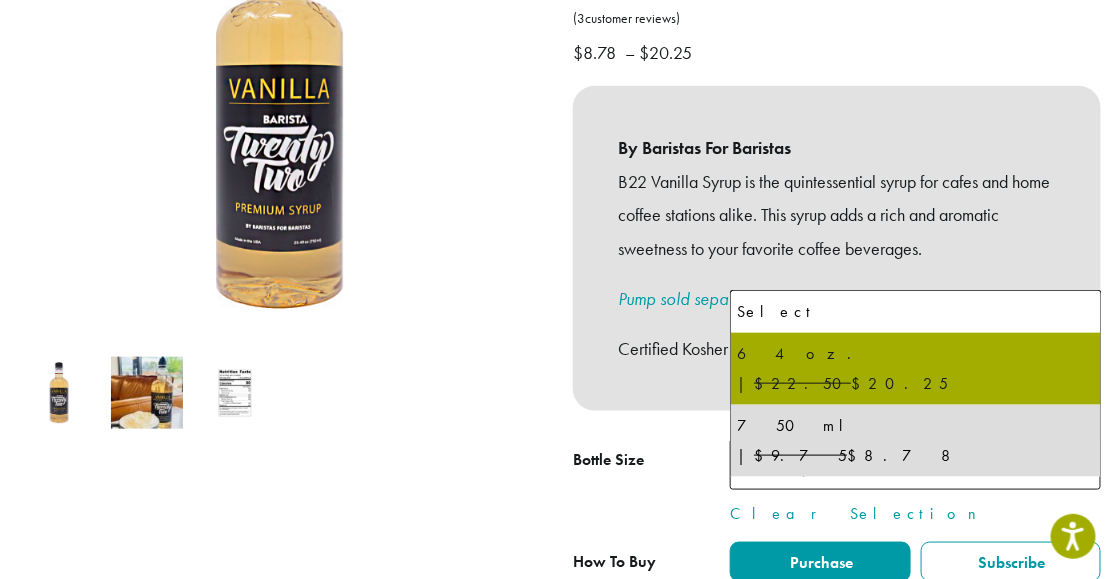 select on "*****" 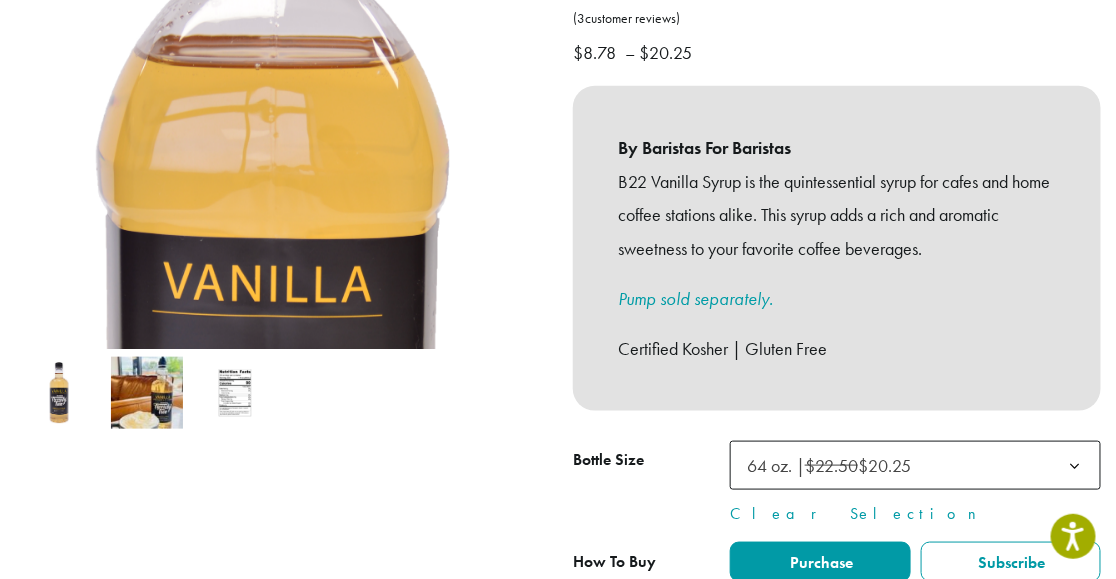 click on "64 oz. |  $22.50  $20.25" 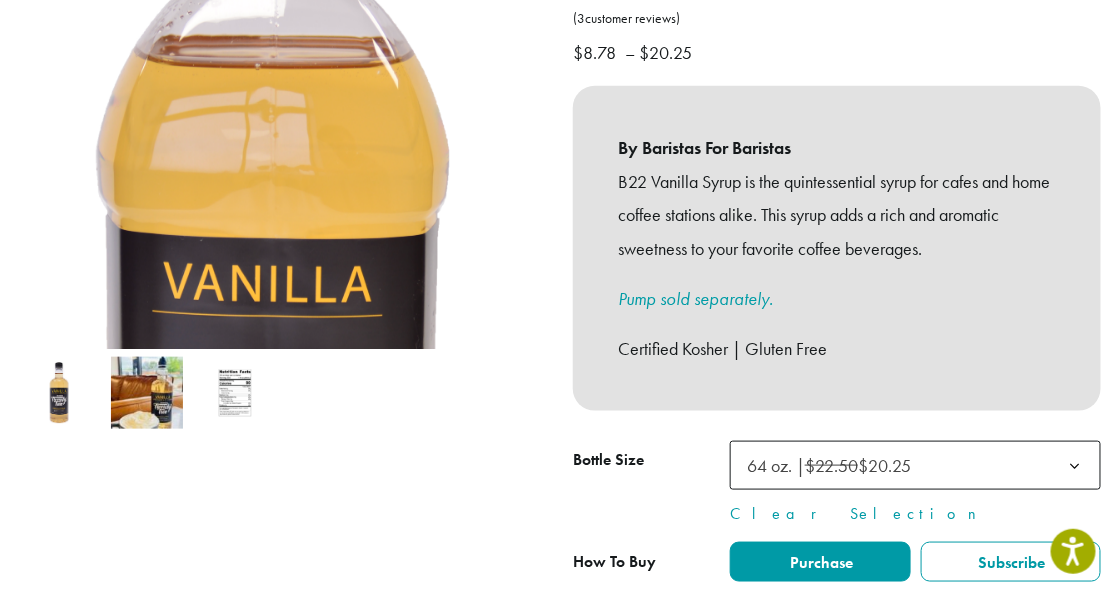 click at bounding box center (279, 246) 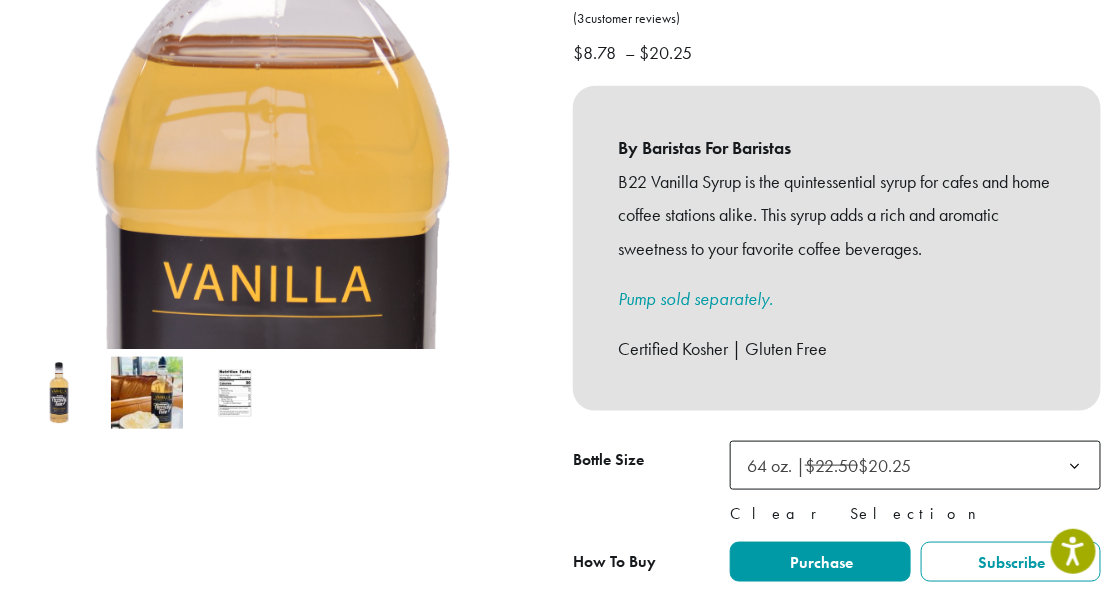 scroll, scrollTop: 533, scrollLeft: 0, axis: vertical 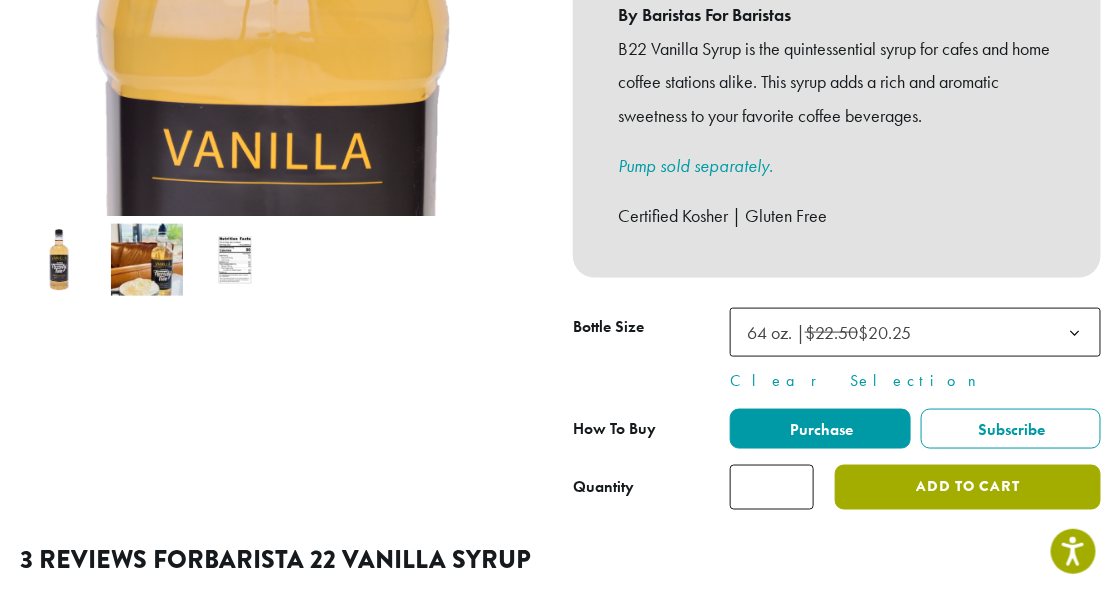 click on "Add to cart" 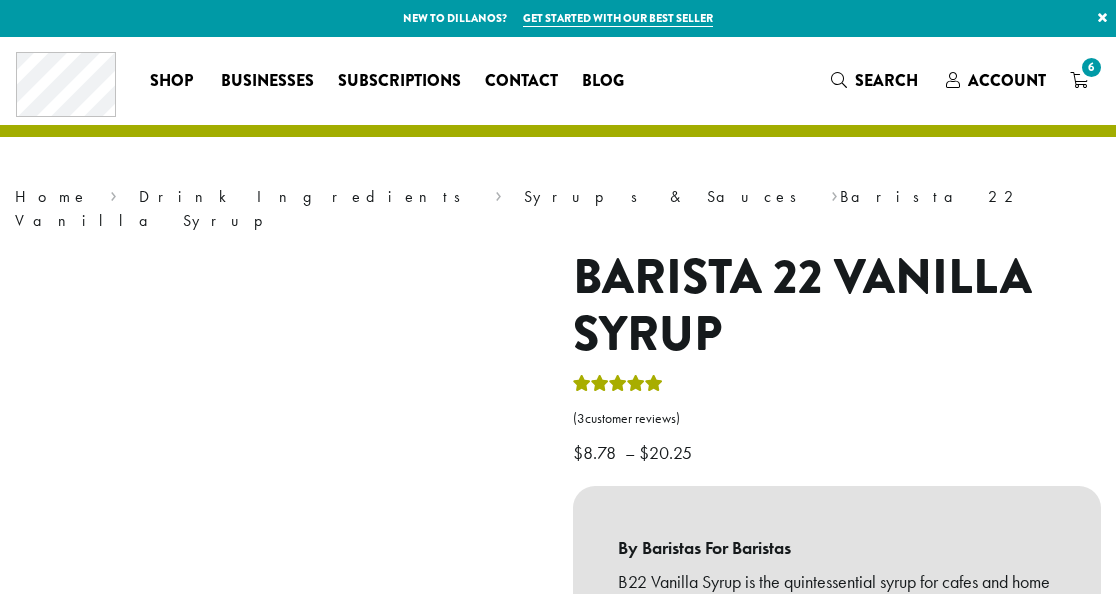 scroll, scrollTop: 0, scrollLeft: 0, axis: both 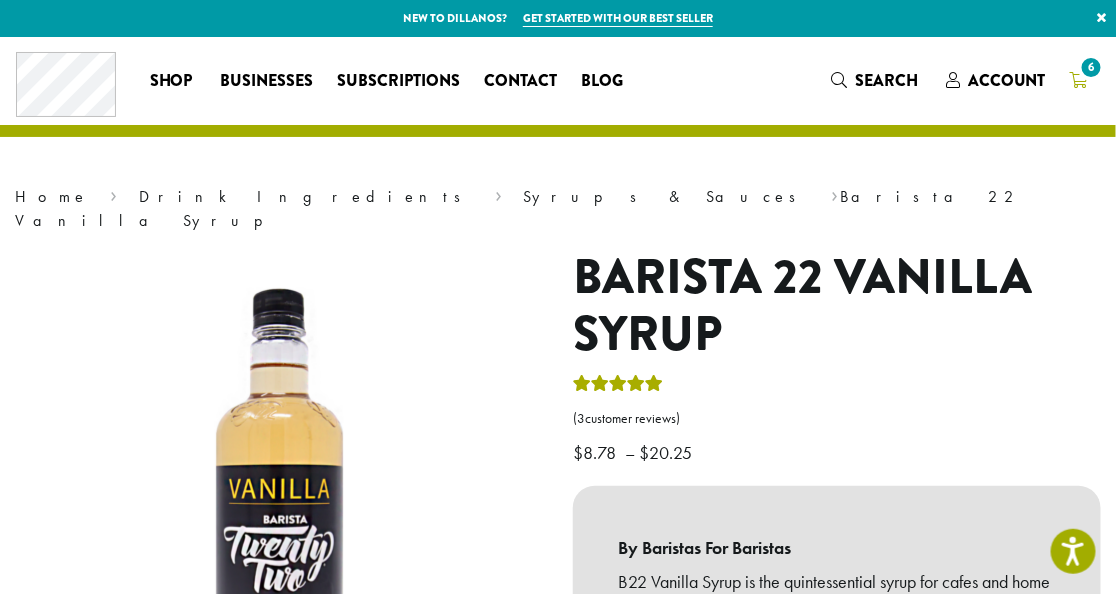click on "6" at bounding box center [1091, 67] 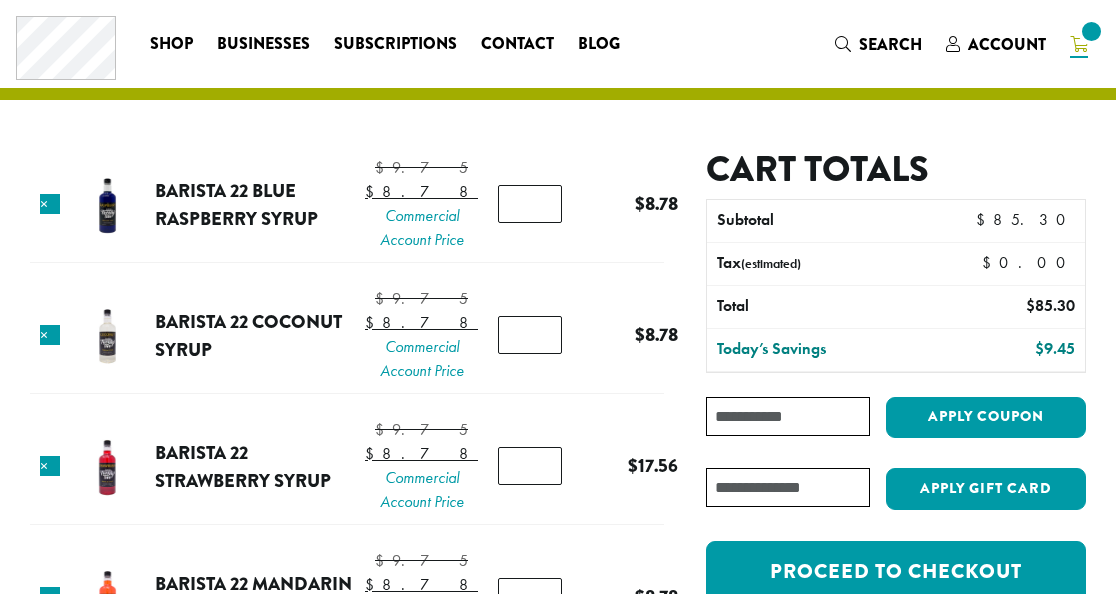 scroll, scrollTop: 0, scrollLeft: 0, axis: both 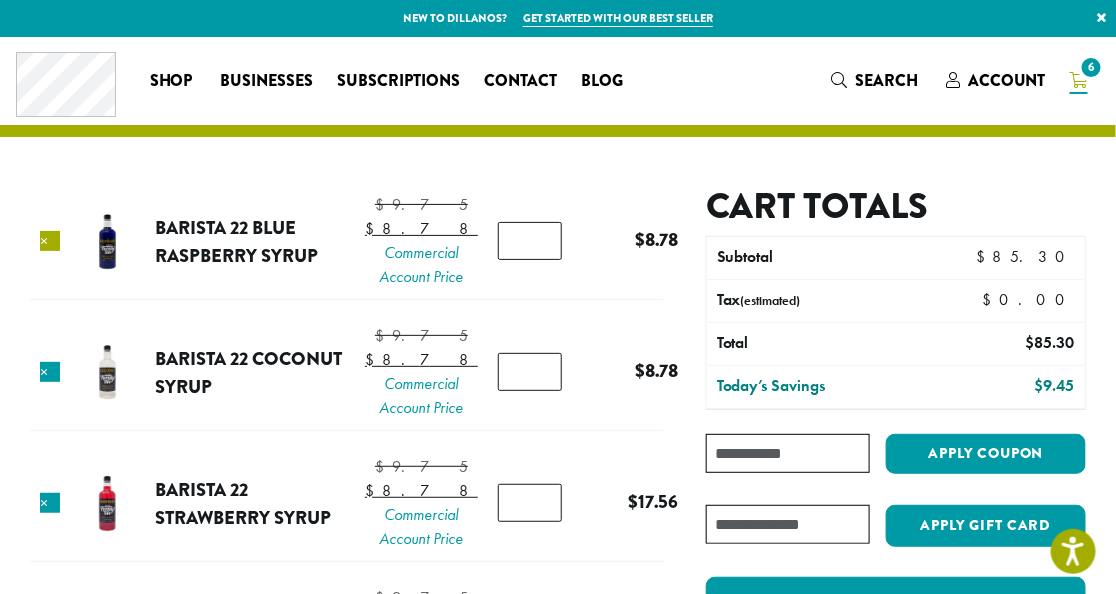 click on "×" at bounding box center [50, 241] 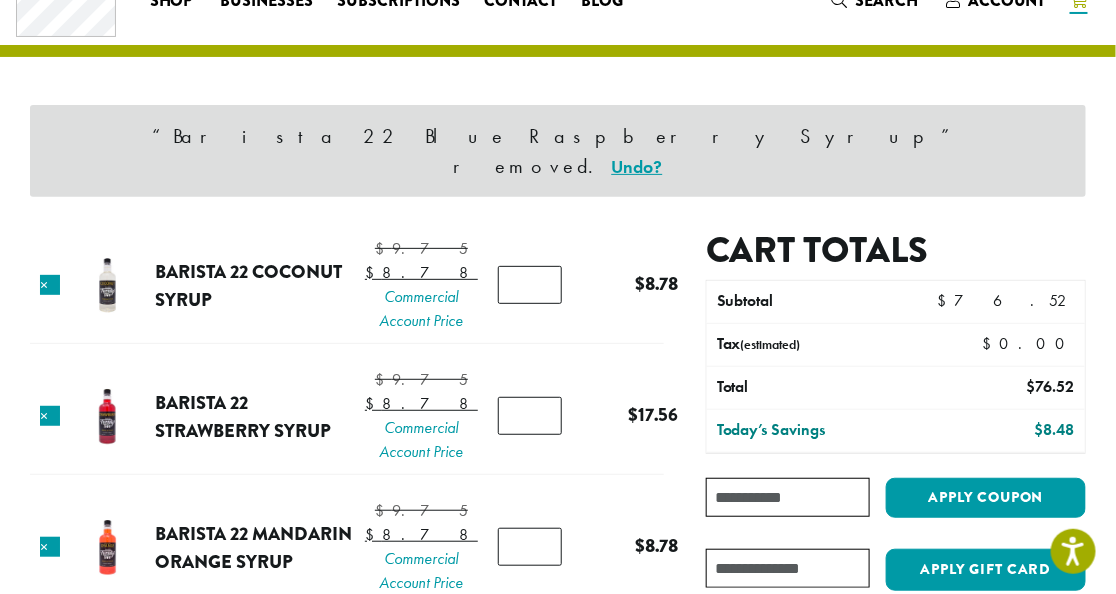 scroll, scrollTop: 84, scrollLeft: 0, axis: vertical 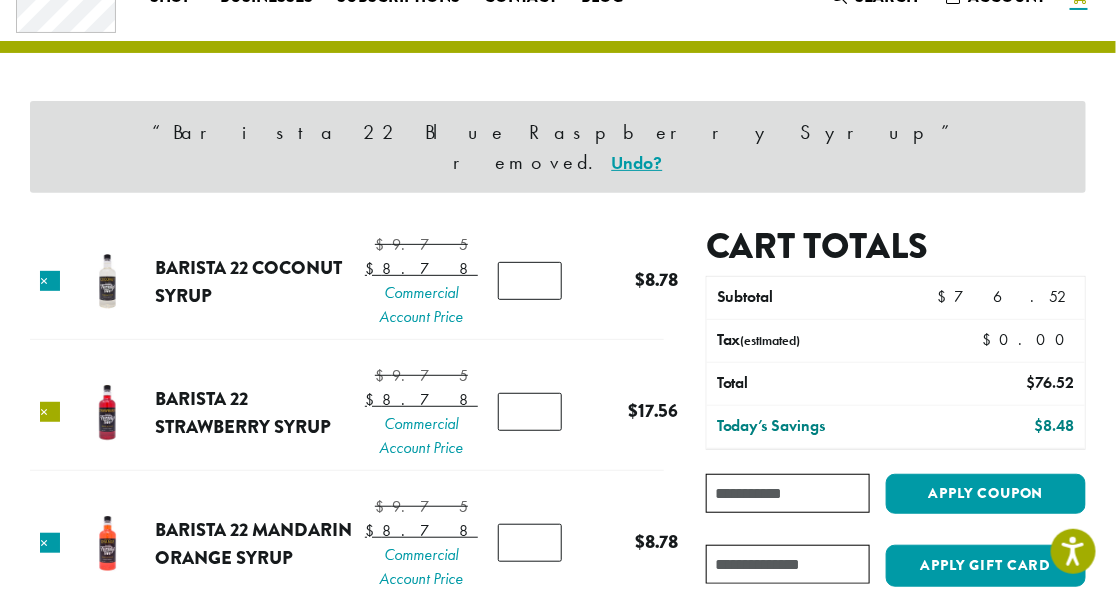 click on "×" at bounding box center [50, 412] 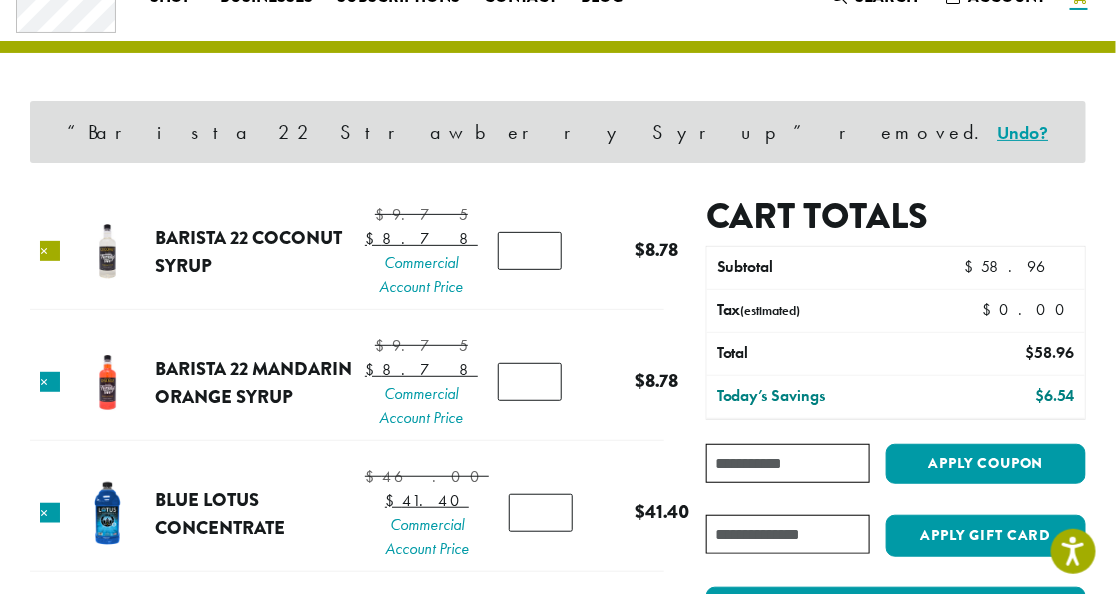 click on "×" at bounding box center [50, 251] 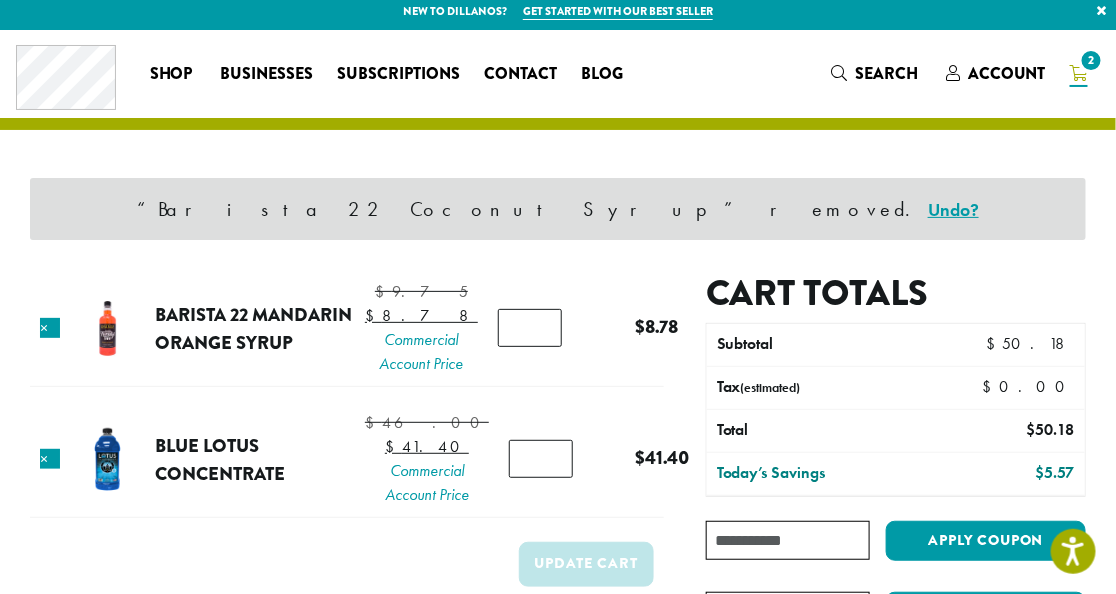 scroll, scrollTop: 0, scrollLeft: 0, axis: both 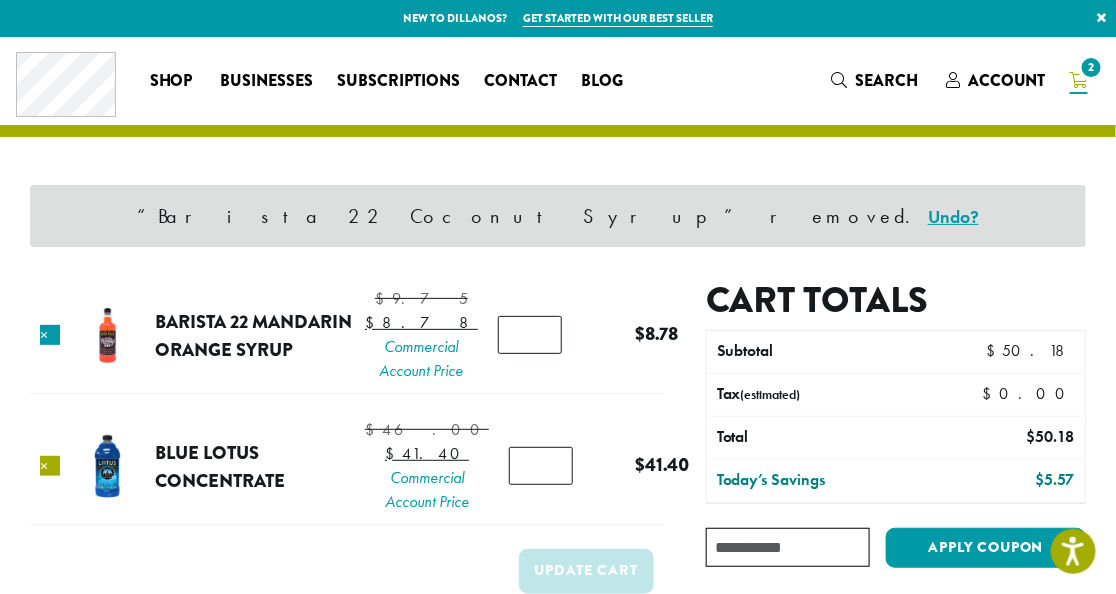click on "×" at bounding box center (50, 466) 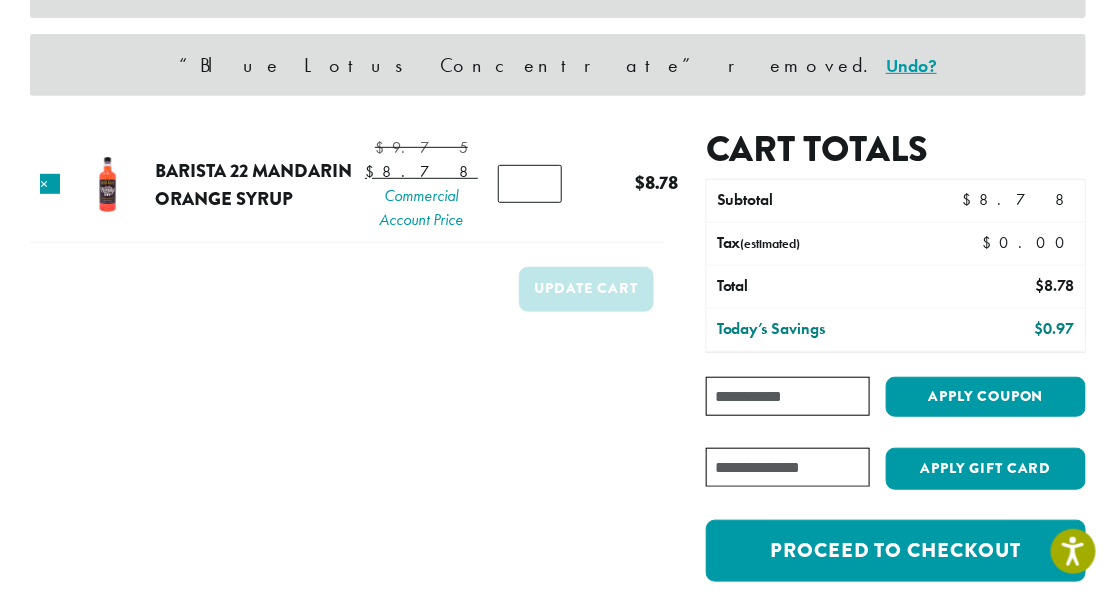 scroll, scrollTop: 0, scrollLeft: 0, axis: both 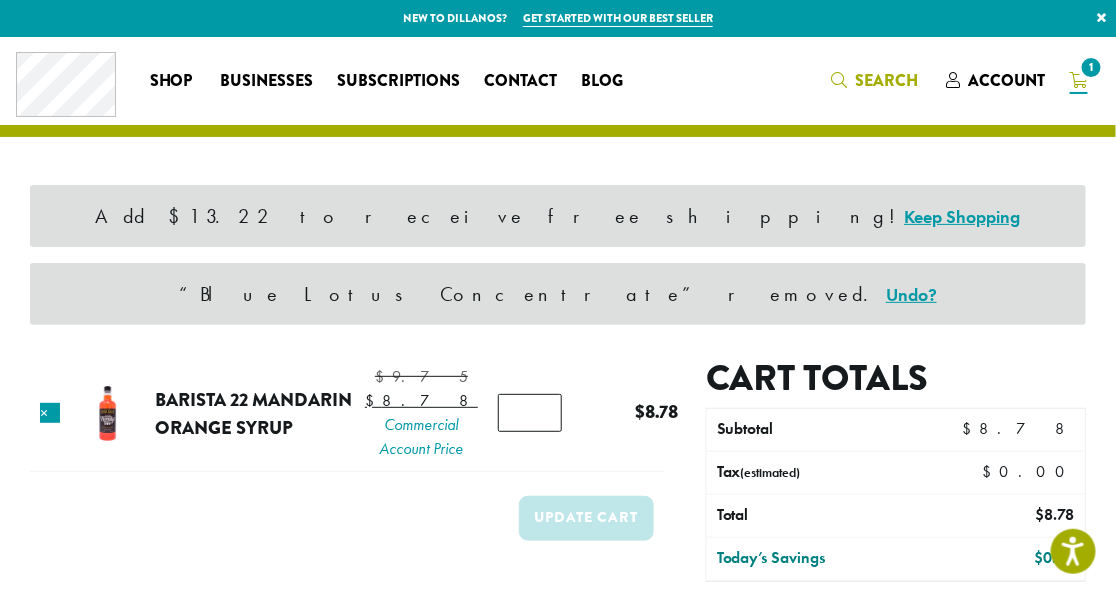 drag, startPoint x: 882, startPoint y: 87, endPoint x: 870, endPoint y: 84, distance: 12.369317 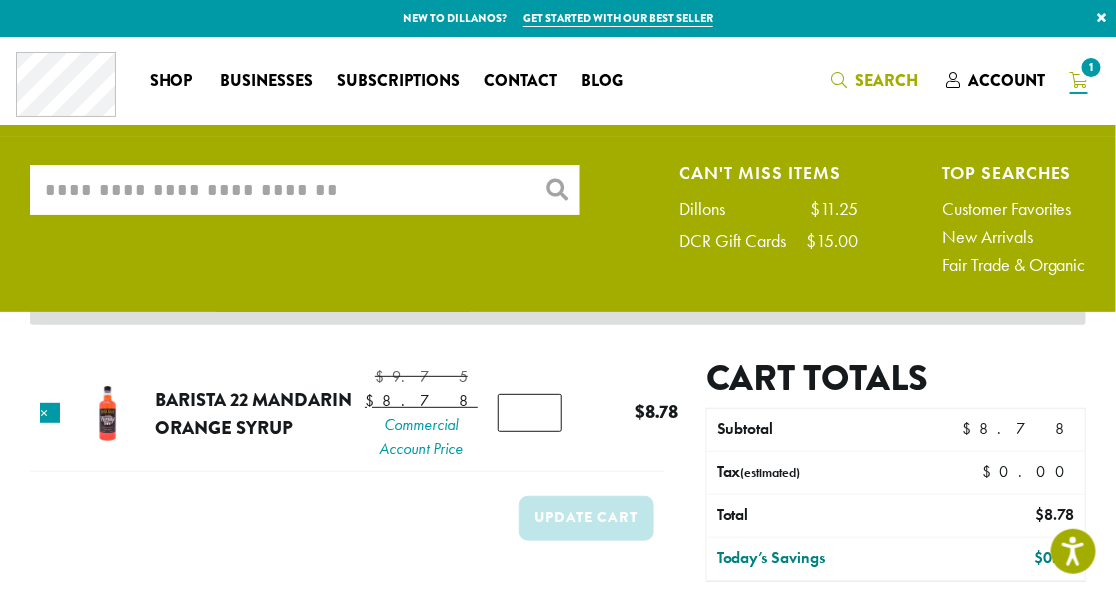 click on "What are you searching for?" at bounding box center [305, 190] 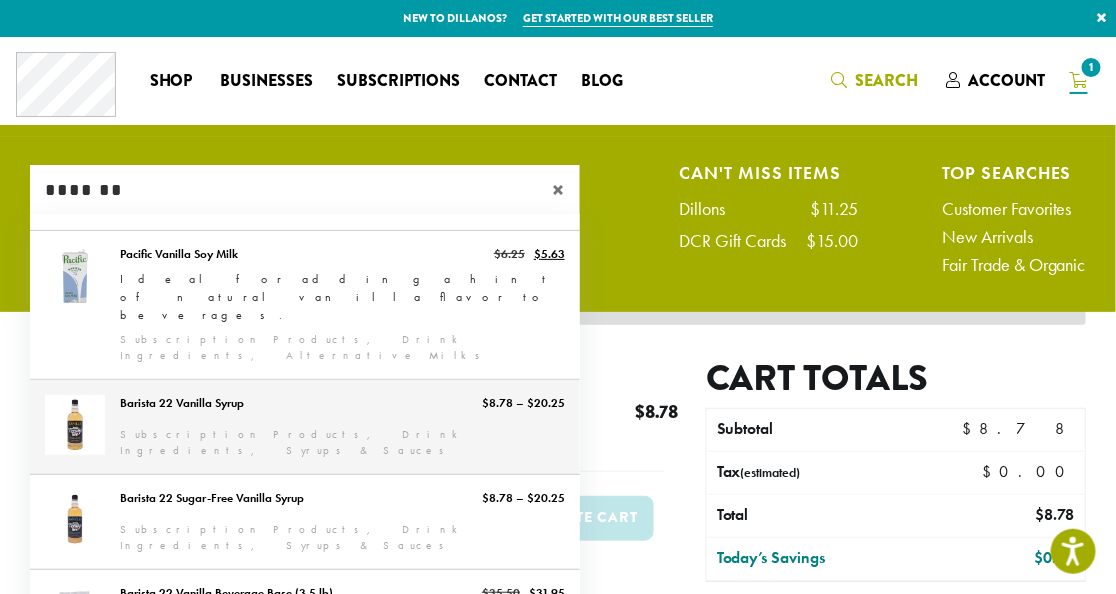 type on "*******" 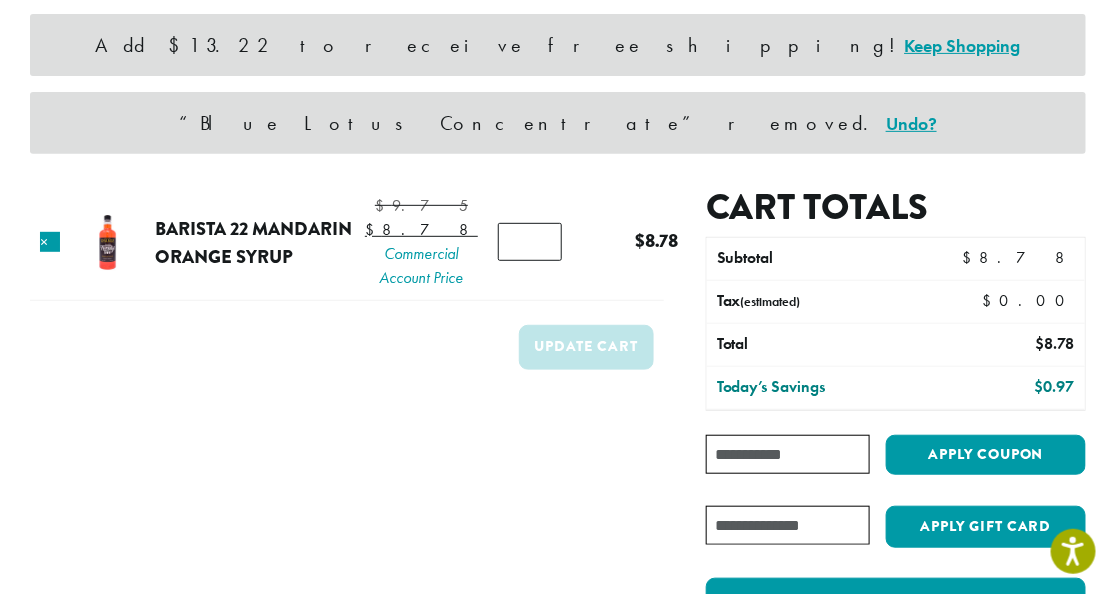 scroll, scrollTop: 0, scrollLeft: 0, axis: both 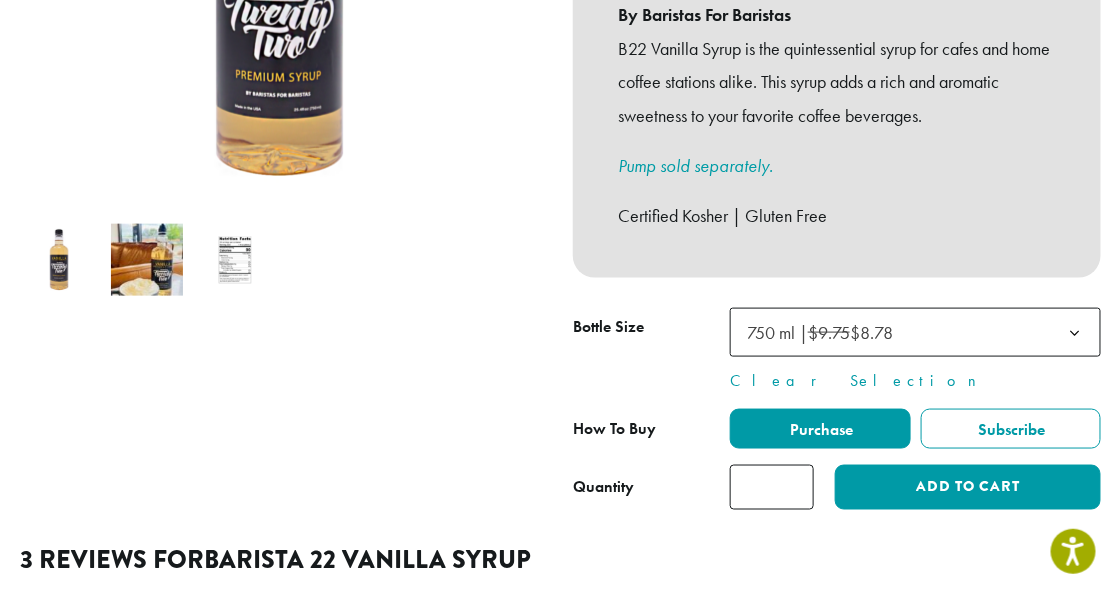 click on "750 ml |  $9.75  $8.78" 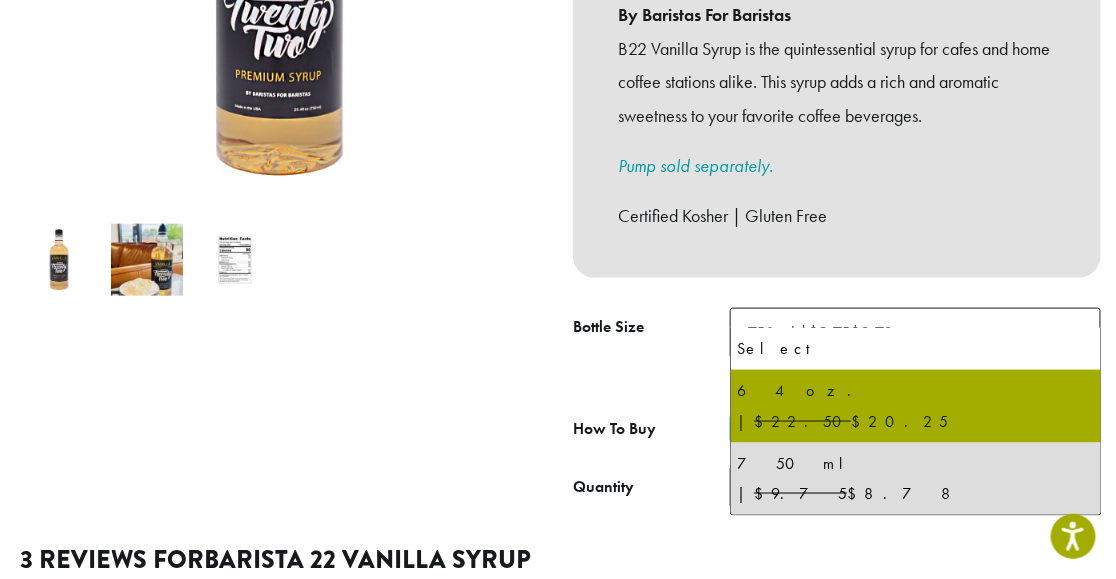 select on "*****" 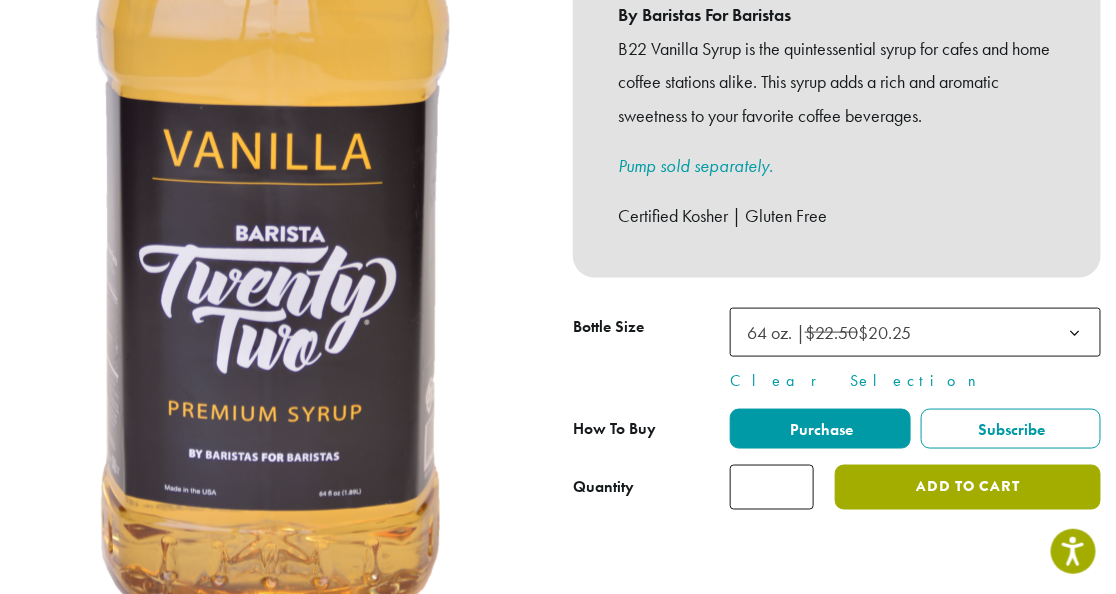 click on "Add to cart" 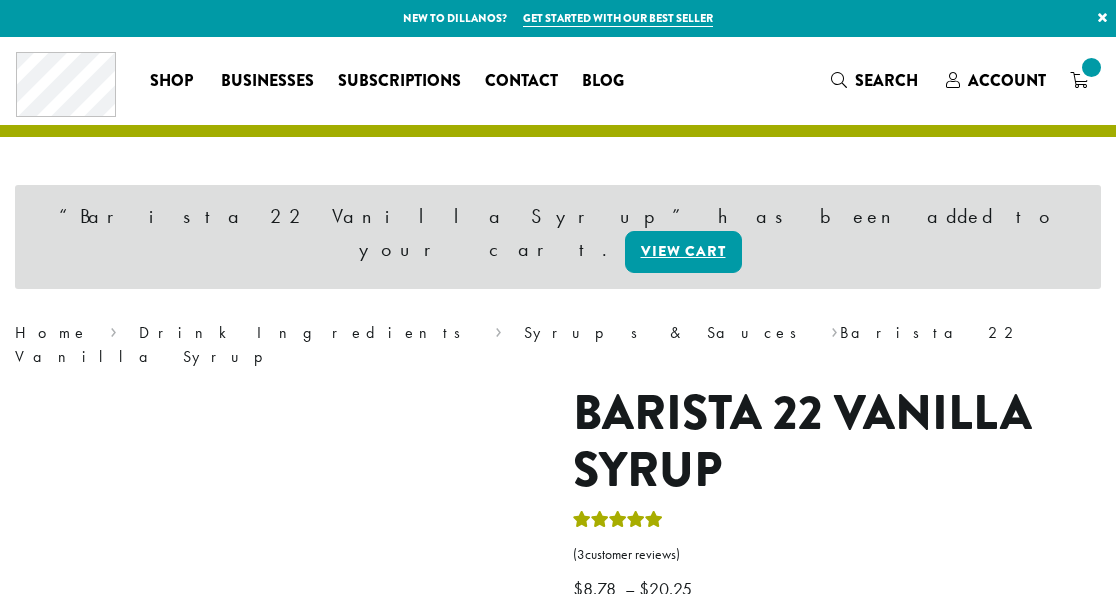 scroll, scrollTop: 0, scrollLeft: 0, axis: both 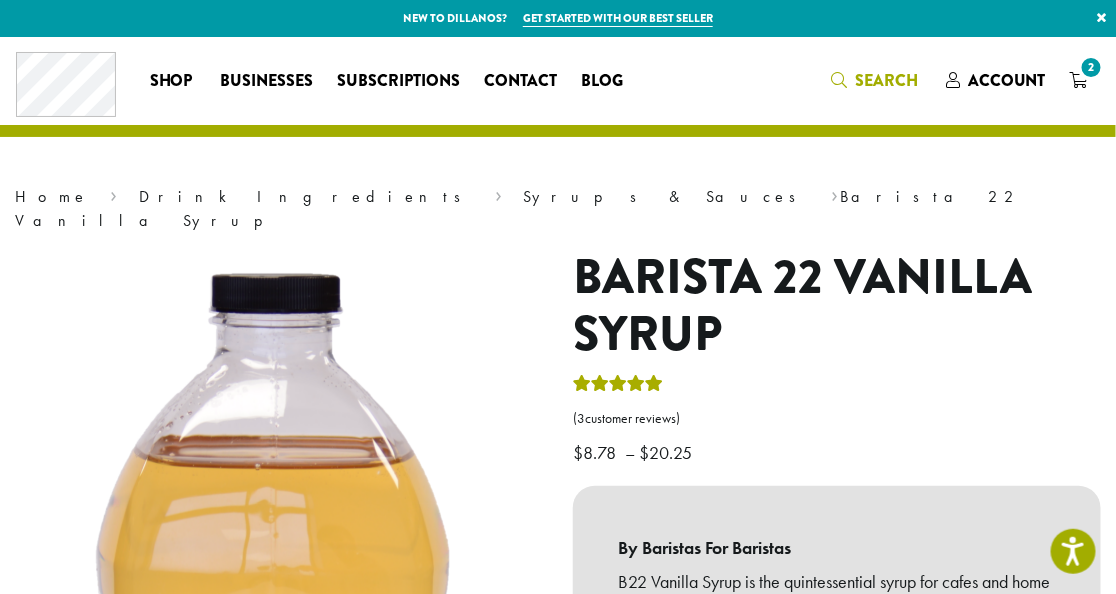 click at bounding box center [839, 80] 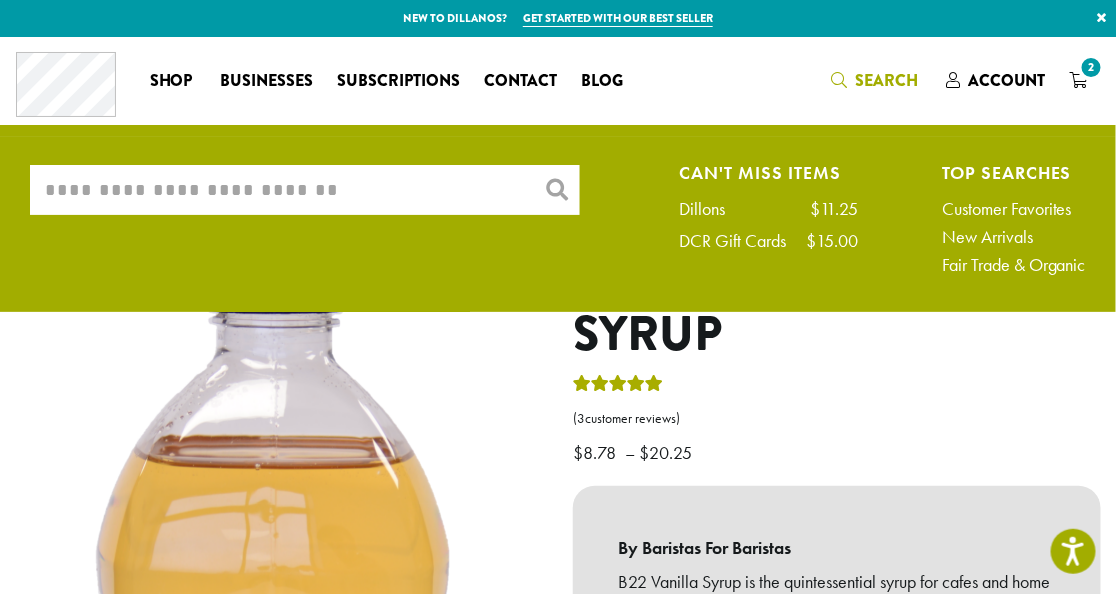 click on "What are you searching for?" at bounding box center (305, 190) 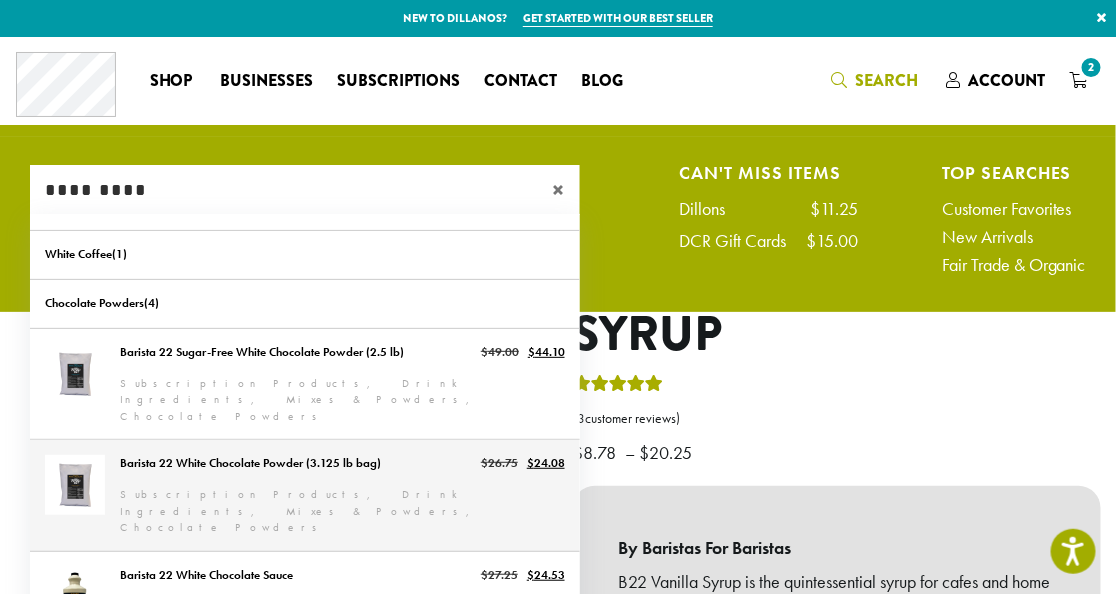 type on "*********" 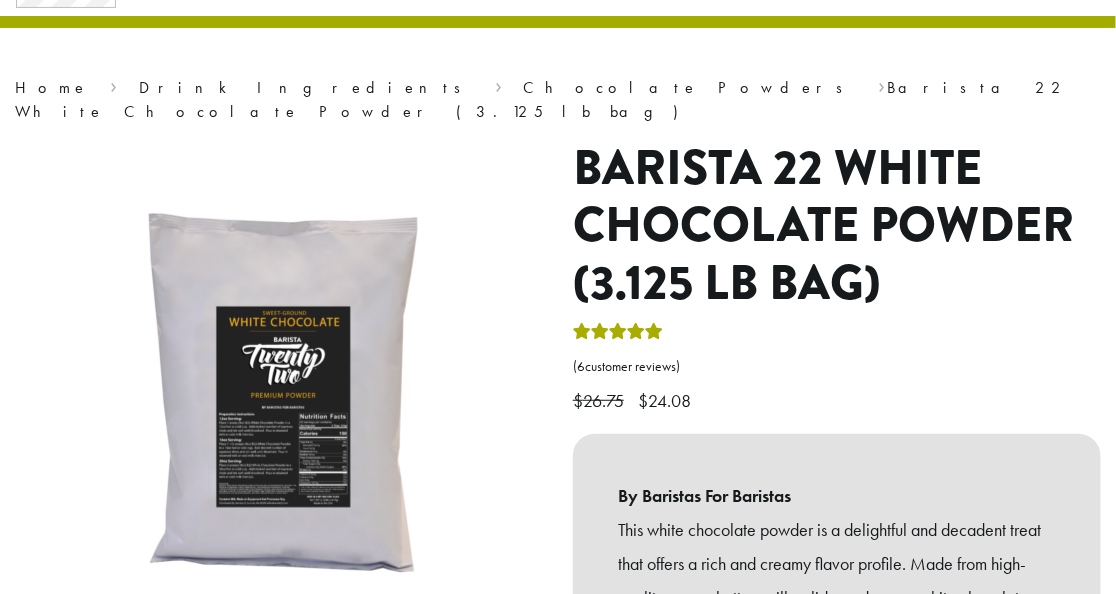 scroll, scrollTop: 265, scrollLeft: 0, axis: vertical 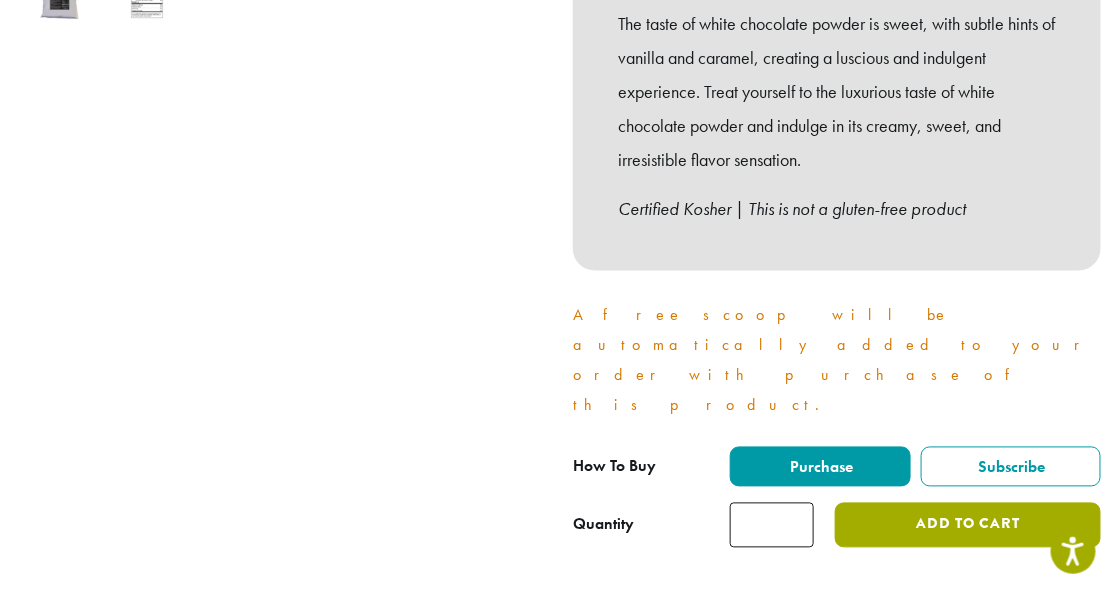 drag, startPoint x: 952, startPoint y: 426, endPoint x: 962, endPoint y: 423, distance: 10.440307 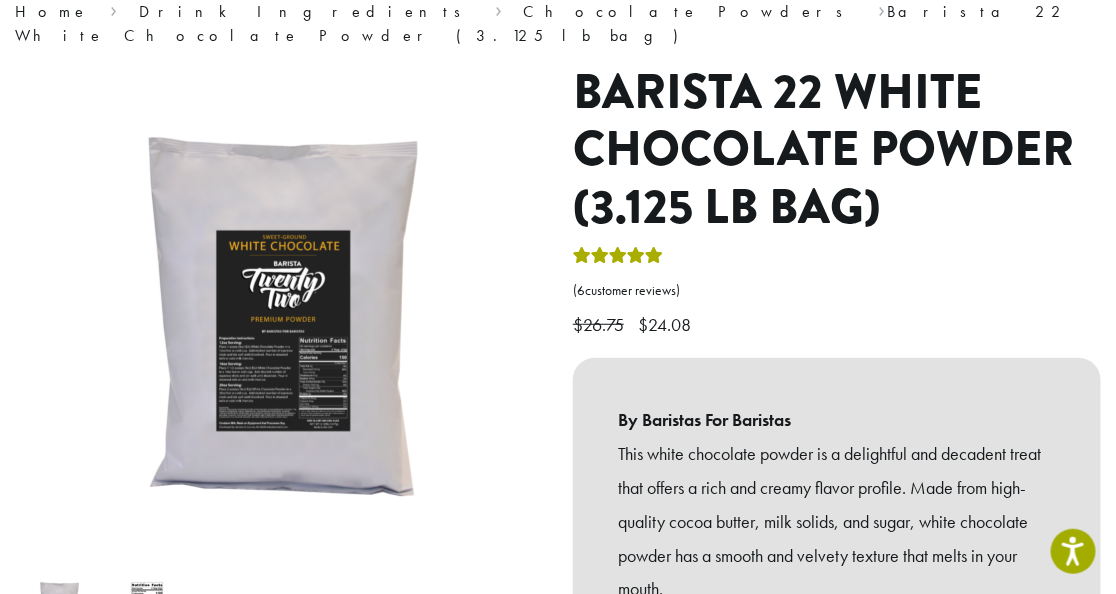 scroll, scrollTop: 133, scrollLeft: 0, axis: vertical 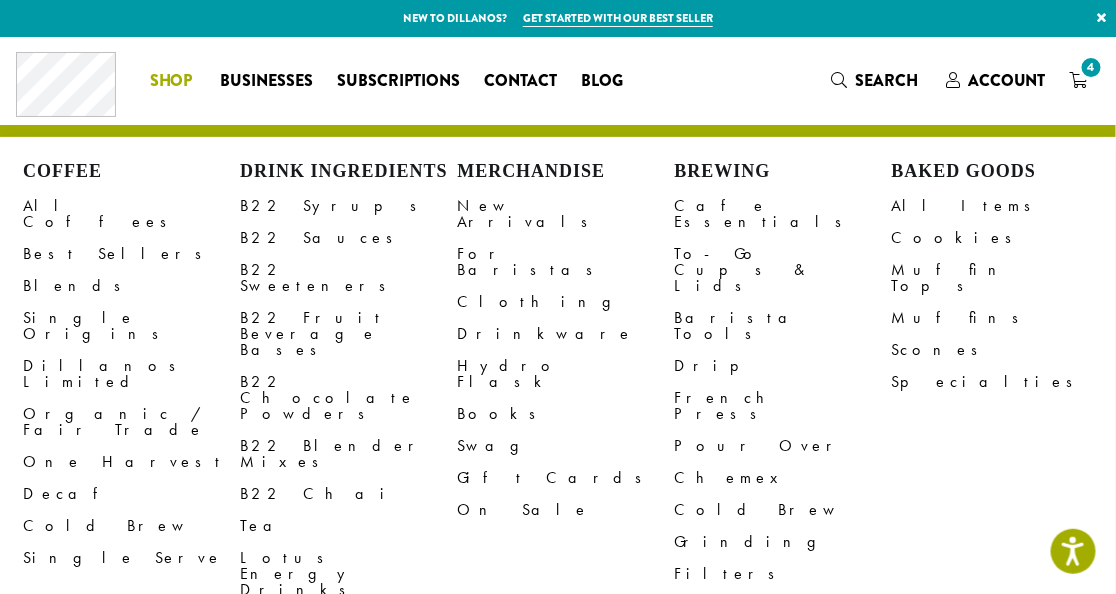 click on "Alternative Milks" at bounding box center [348, 630] 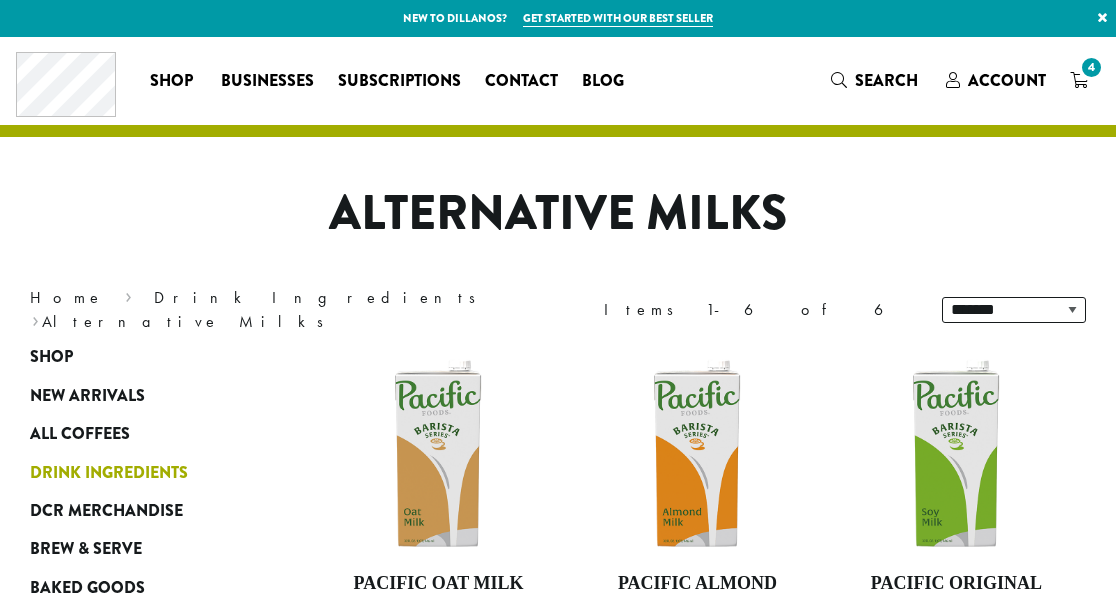 scroll, scrollTop: 0, scrollLeft: 0, axis: both 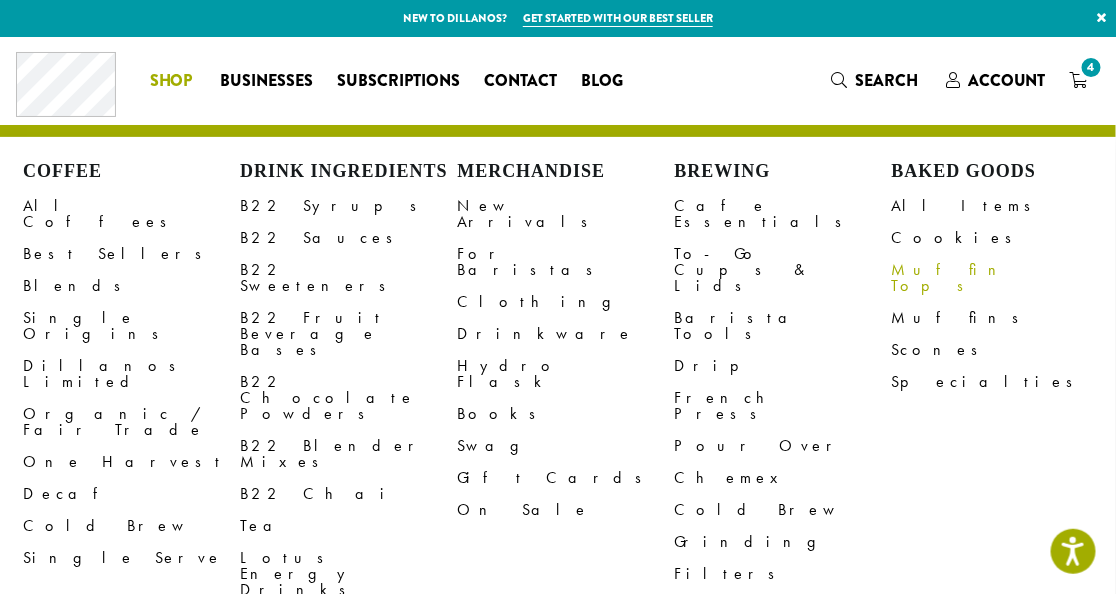 click on "Muffin Tops" at bounding box center (1000, 278) 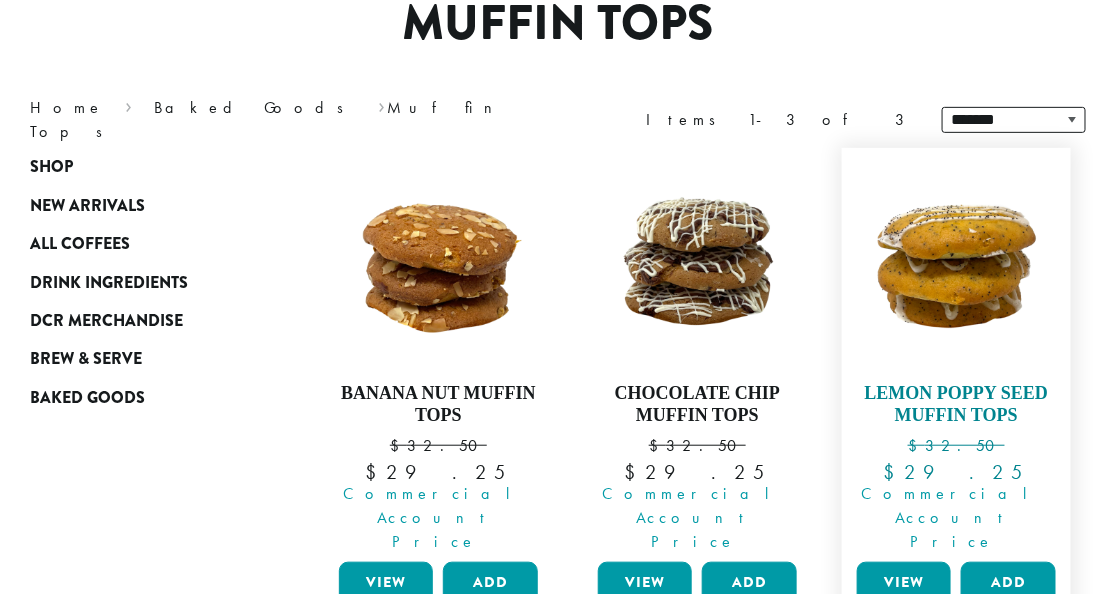scroll, scrollTop: 266, scrollLeft: 0, axis: vertical 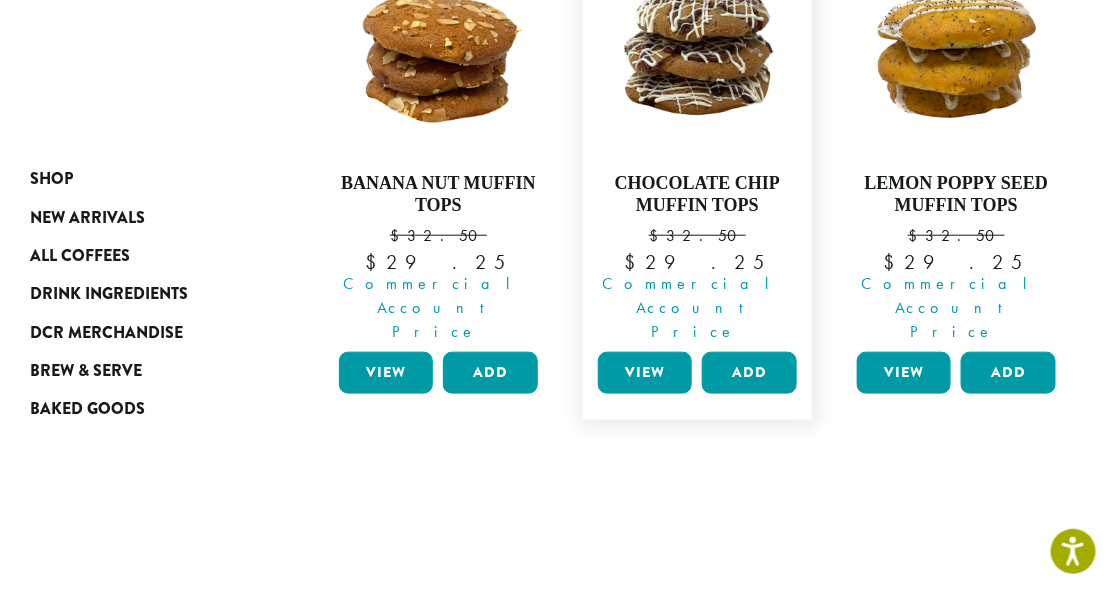 click on "View" at bounding box center (645, 373) 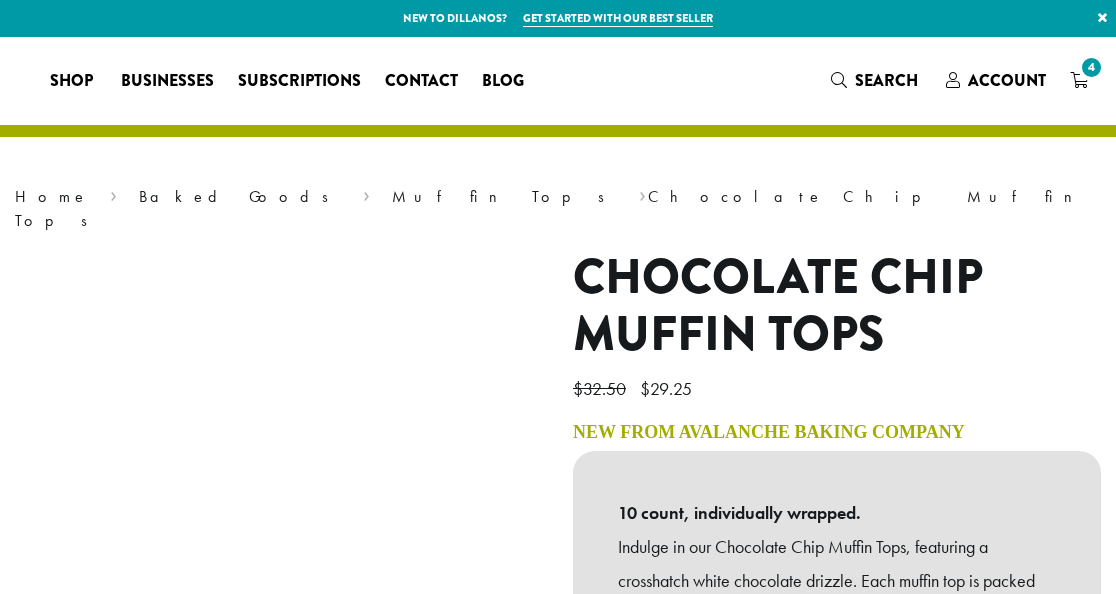scroll, scrollTop: 0, scrollLeft: 0, axis: both 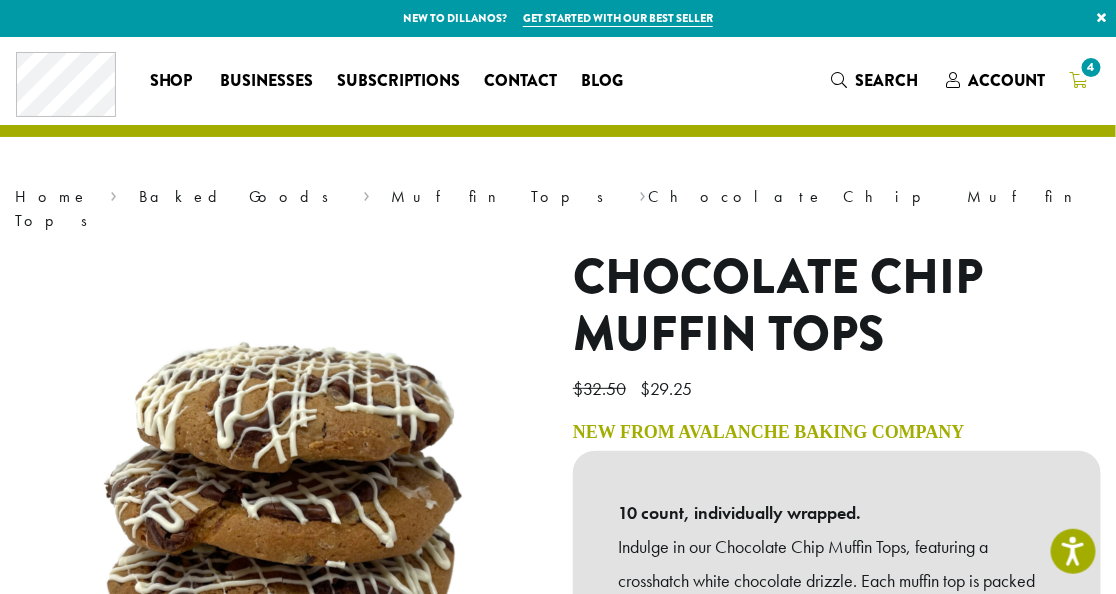 click on "4" at bounding box center (1091, 67) 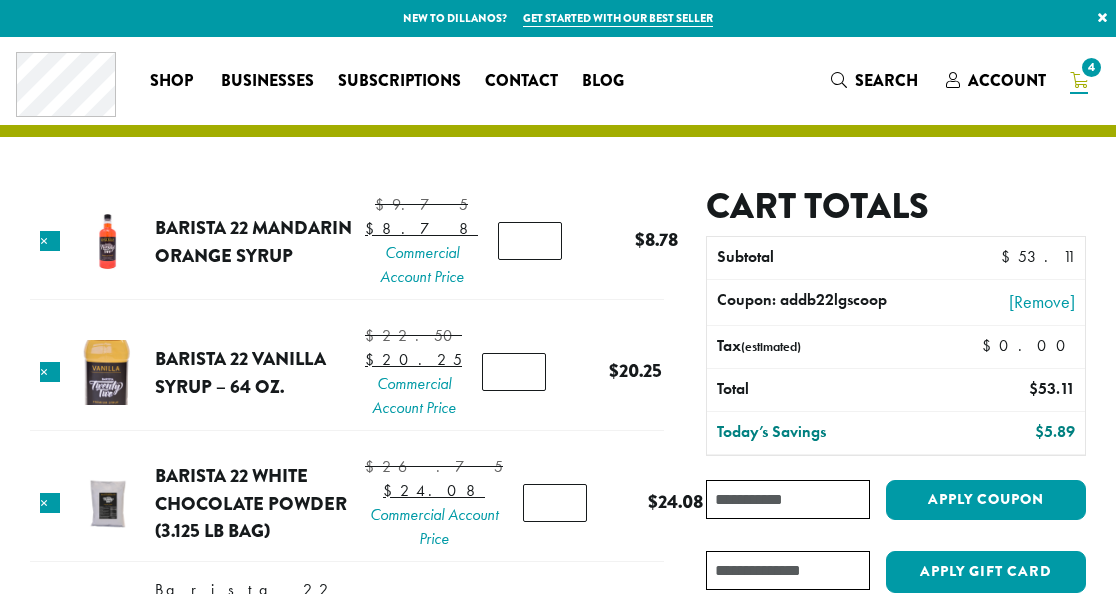 scroll, scrollTop: 0, scrollLeft: 0, axis: both 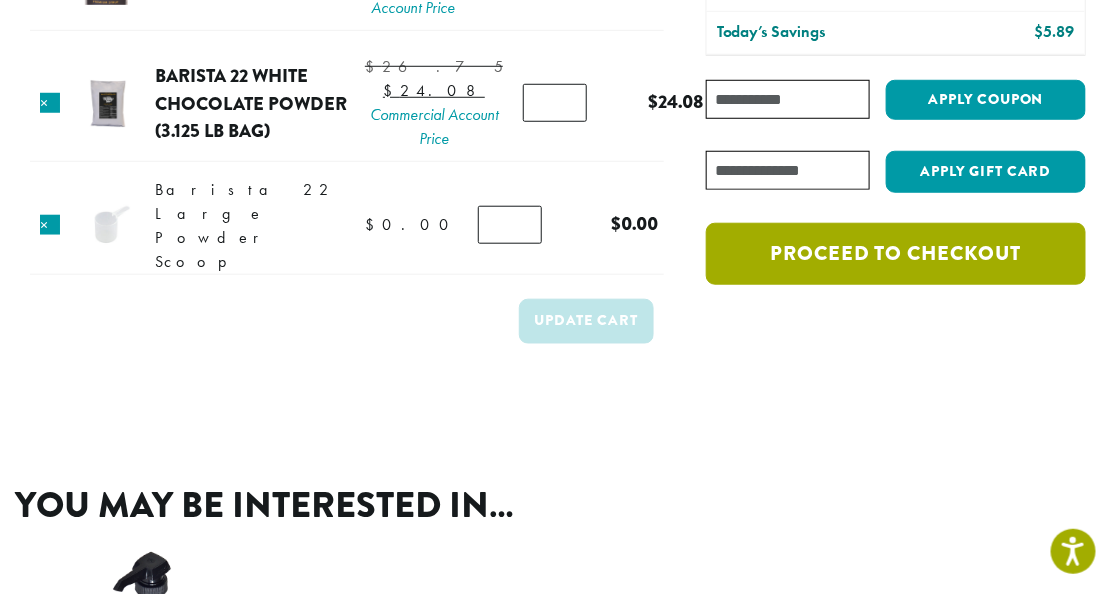 click on "Proceed to checkout" at bounding box center (896, 254) 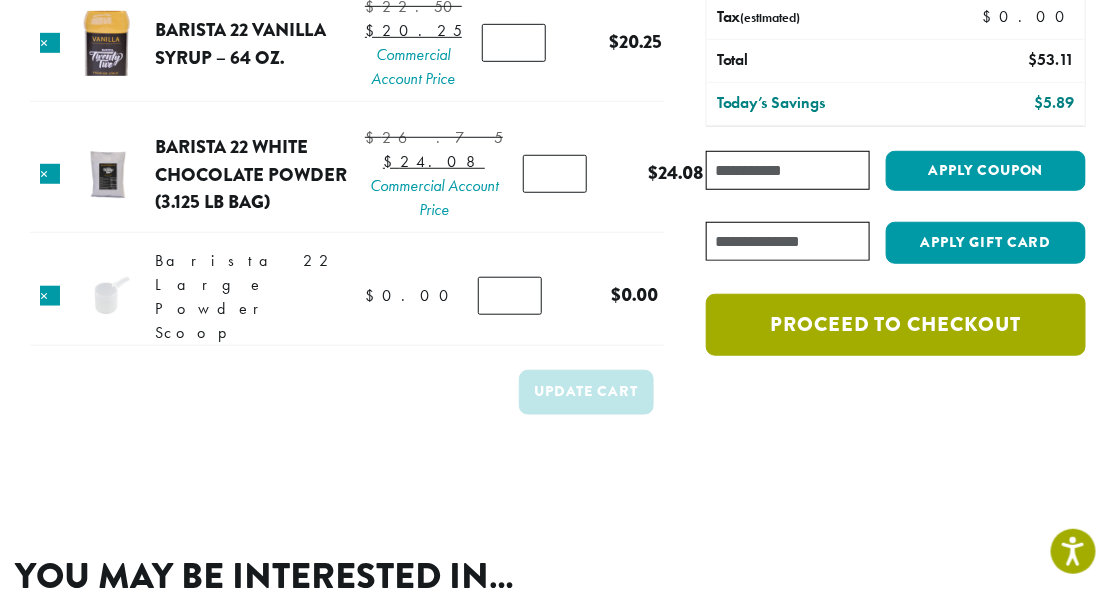 scroll, scrollTop: 133, scrollLeft: 0, axis: vertical 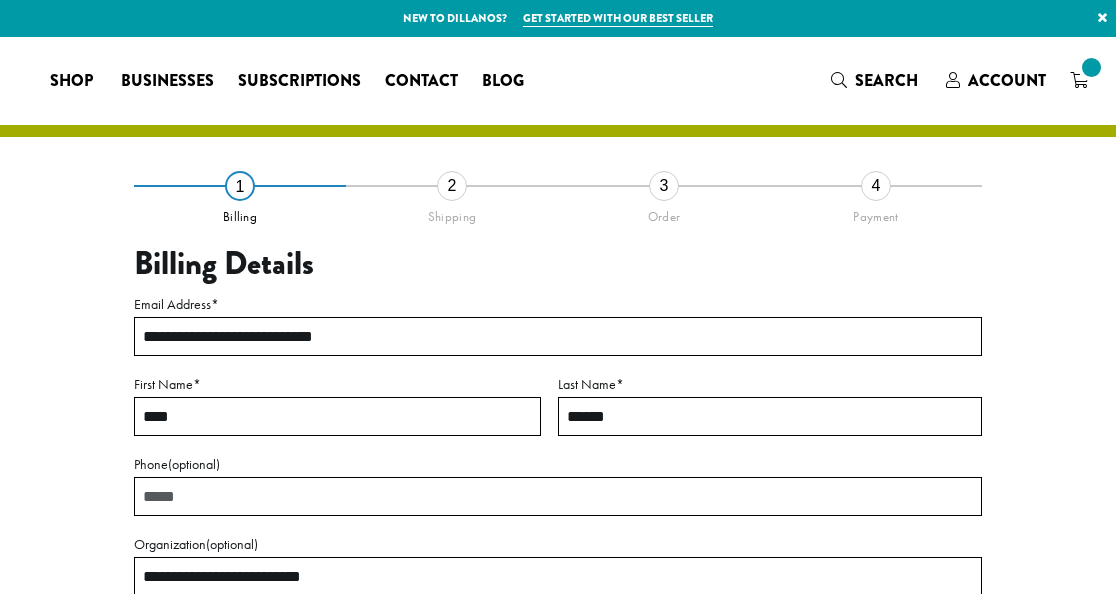 select on "**" 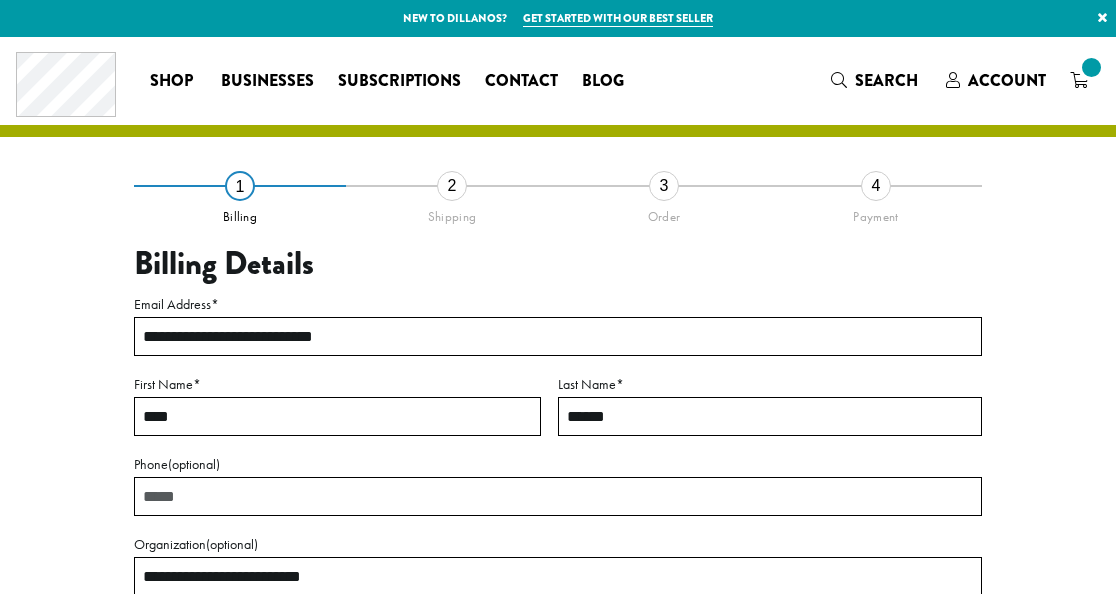 scroll, scrollTop: 266, scrollLeft: 0, axis: vertical 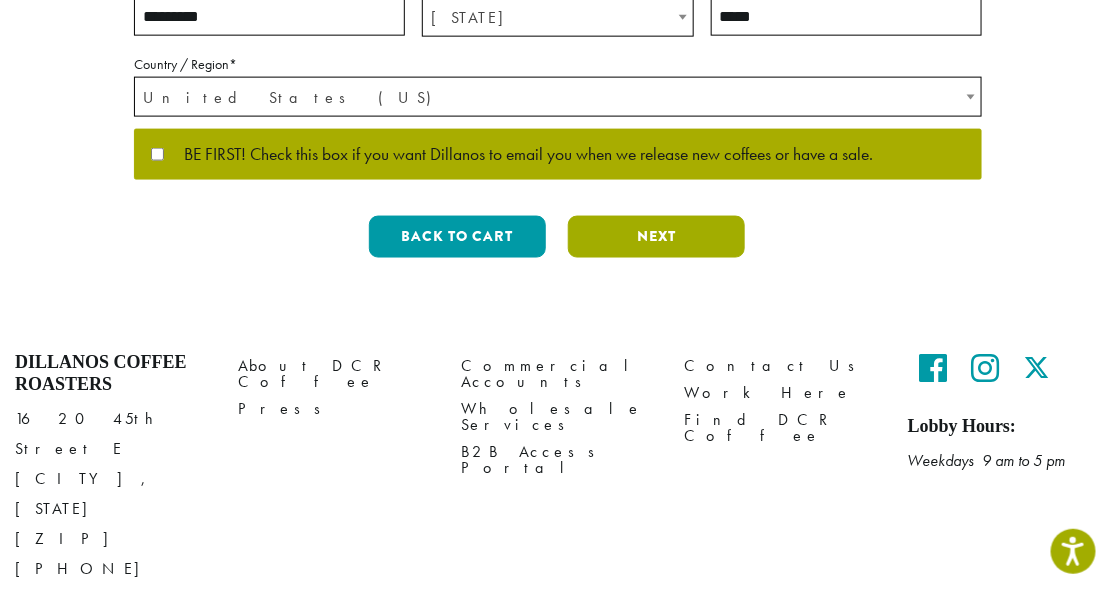 click on "Next" at bounding box center [656, 237] 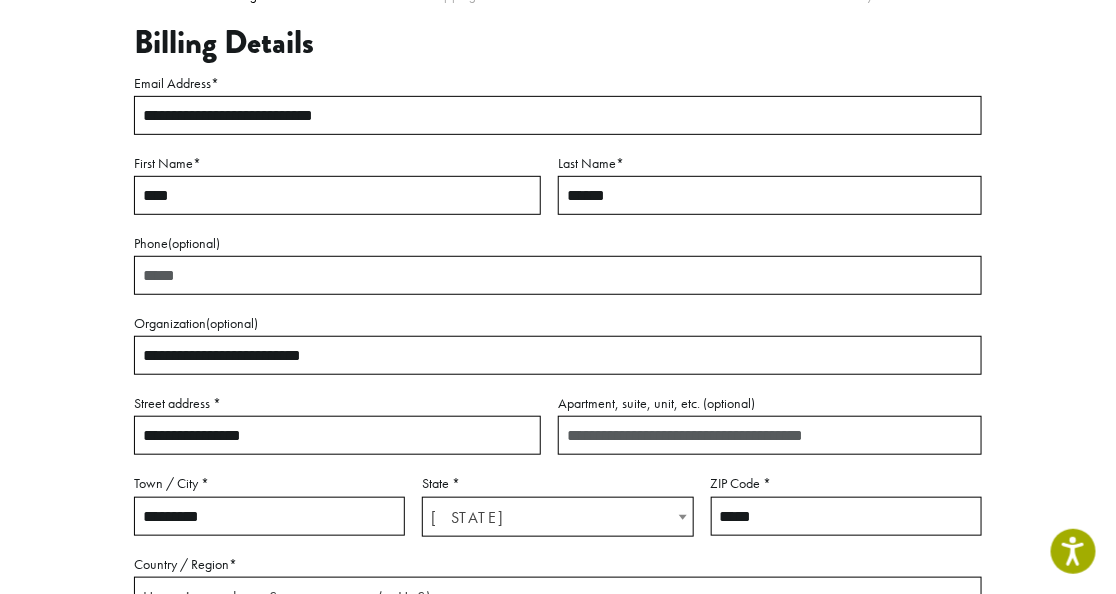 scroll, scrollTop: 114, scrollLeft: 0, axis: vertical 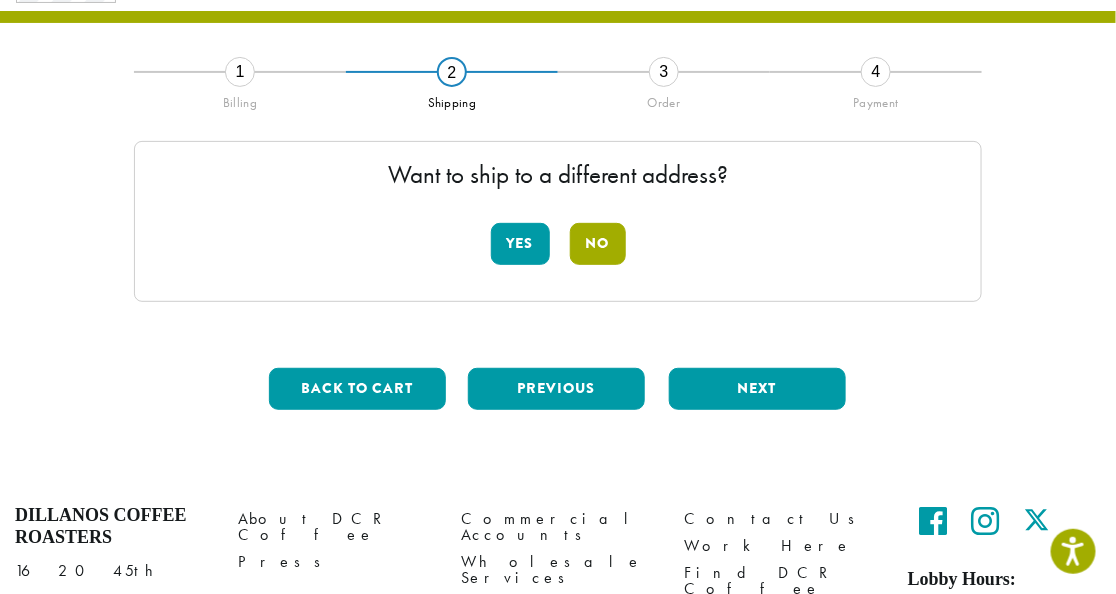 click on "No" at bounding box center (598, 244) 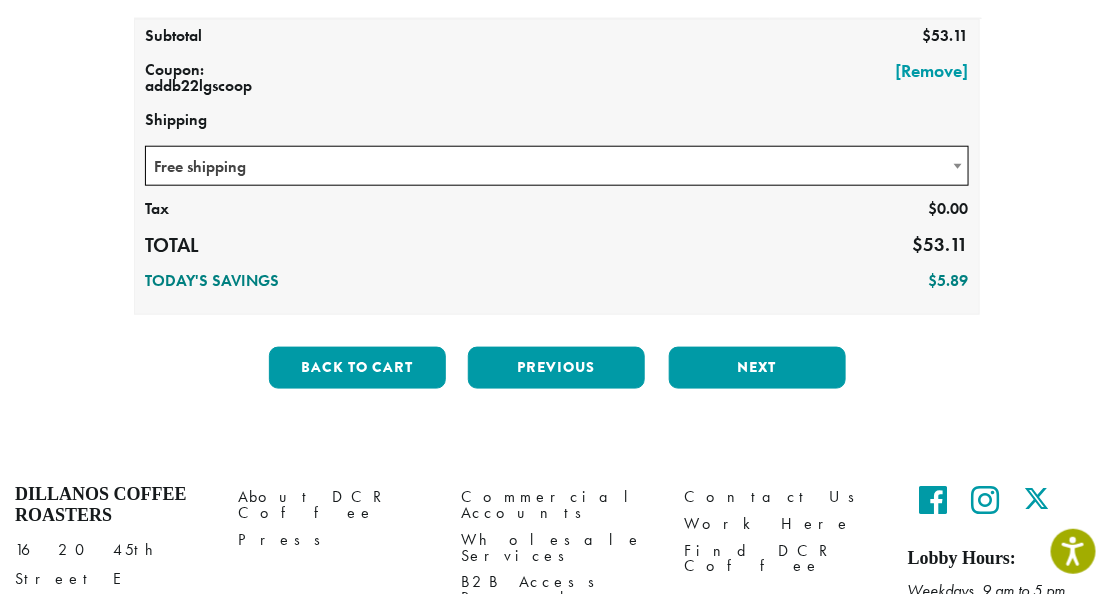 scroll, scrollTop: 514, scrollLeft: 0, axis: vertical 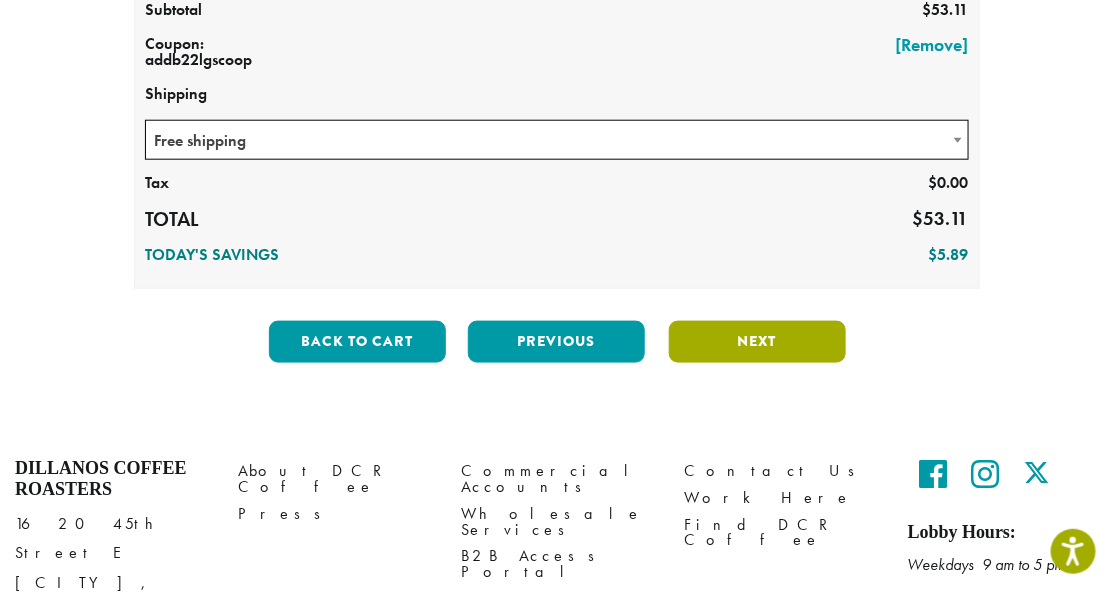 click on "Next" at bounding box center [757, 342] 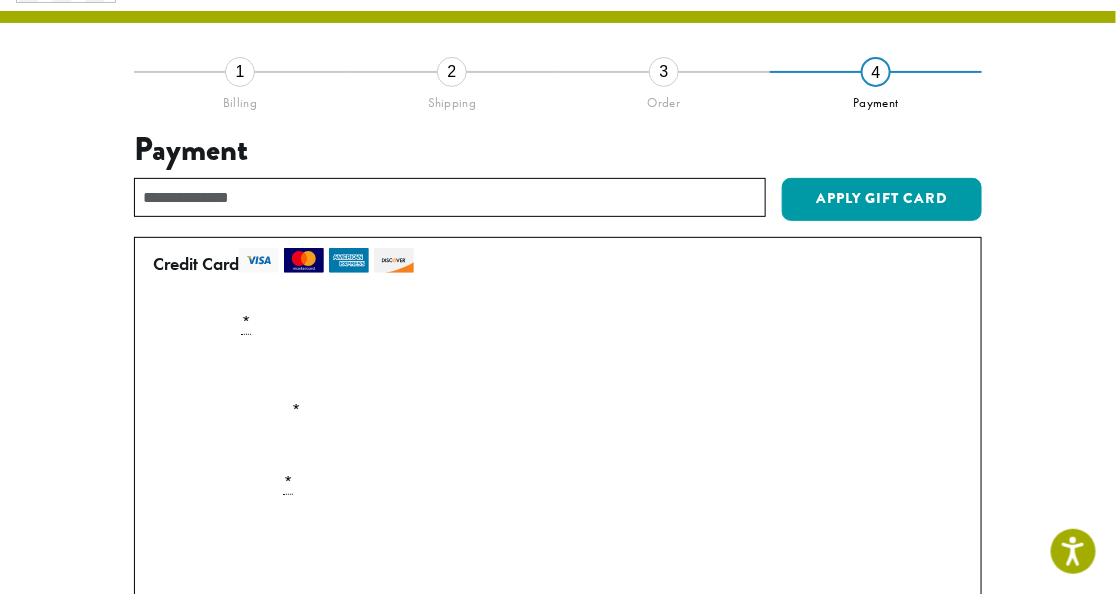 scroll, scrollTop: 248, scrollLeft: 0, axis: vertical 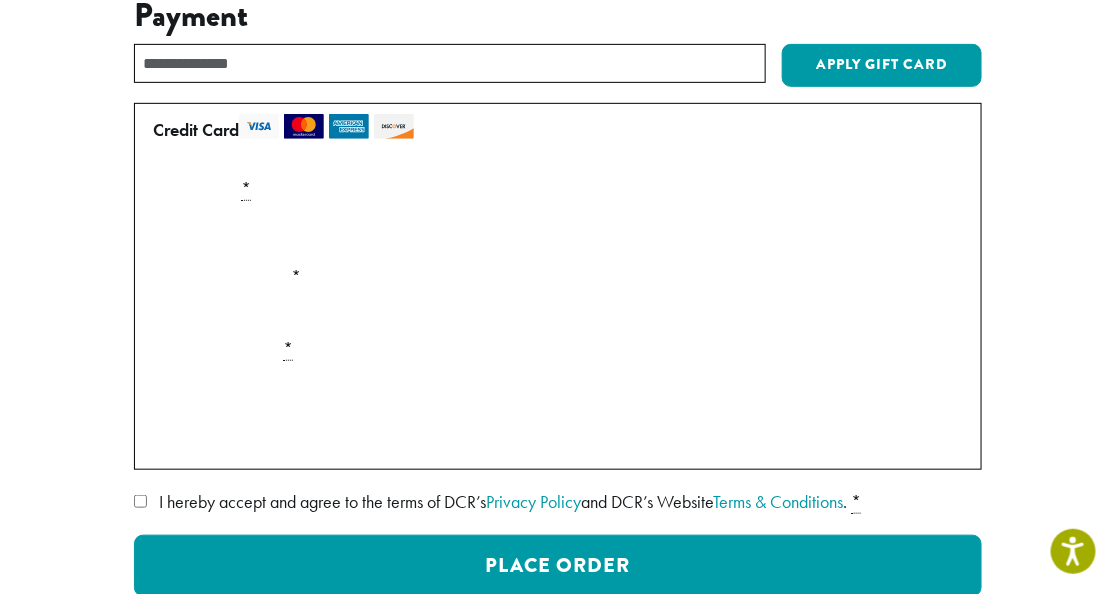 click on "Credit Card
Pay securely using your credit card. Payment Info
Card Number  *
Expiration (MM/YY)  *
Card Security Code  *
Securely Save to Account" at bounding box center (558, 286) 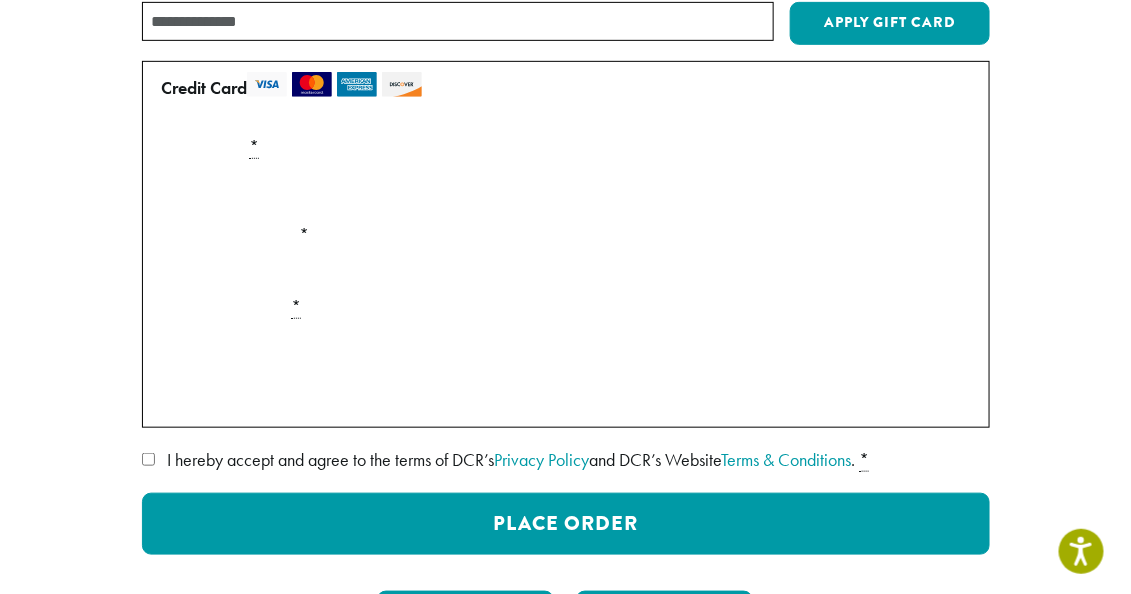 scroll, scrollTop: 400, scrollLeft: 0, axis: vertical 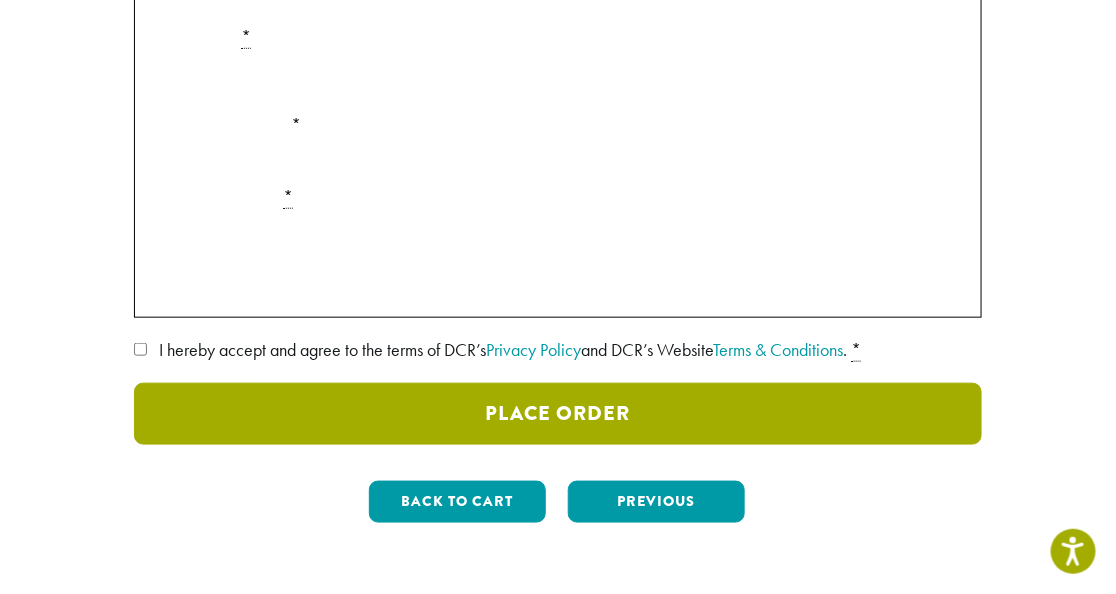 click on "Place Order" at bounding box center [558, 414] 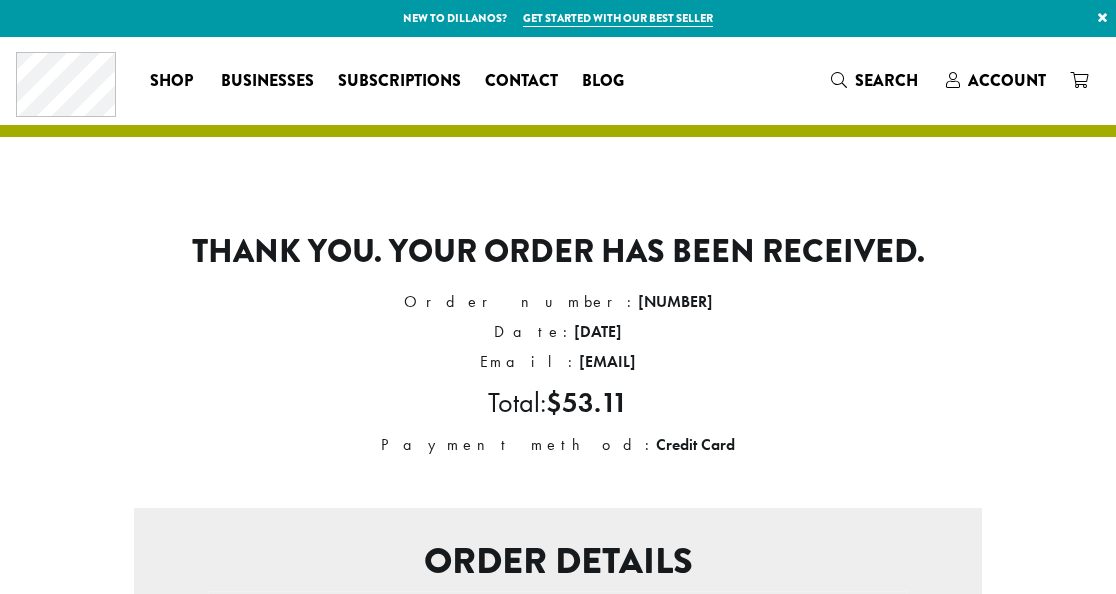 scroll, scrollTop: 0, scrollLeft: 0, axis: both 